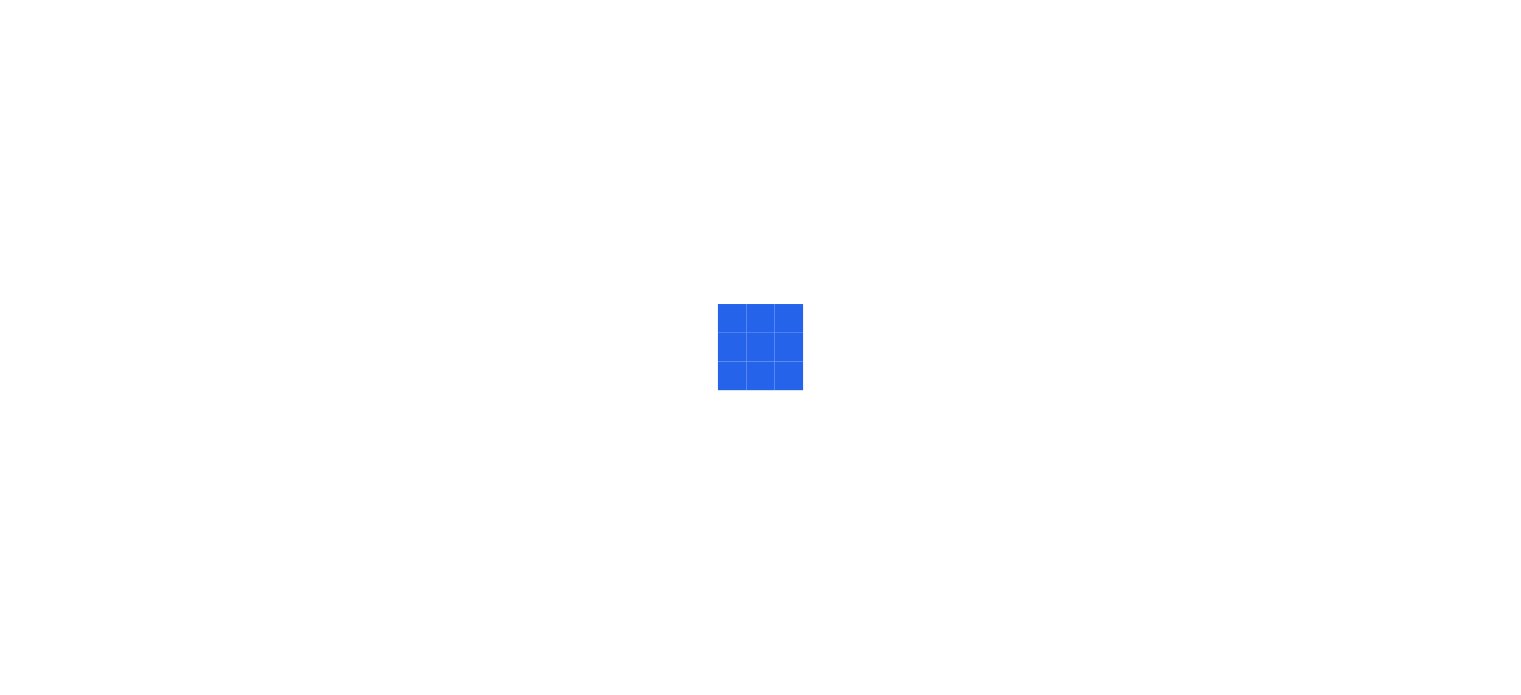 scroll, scrollTop: 0, scrollLeft: 0, axis: both 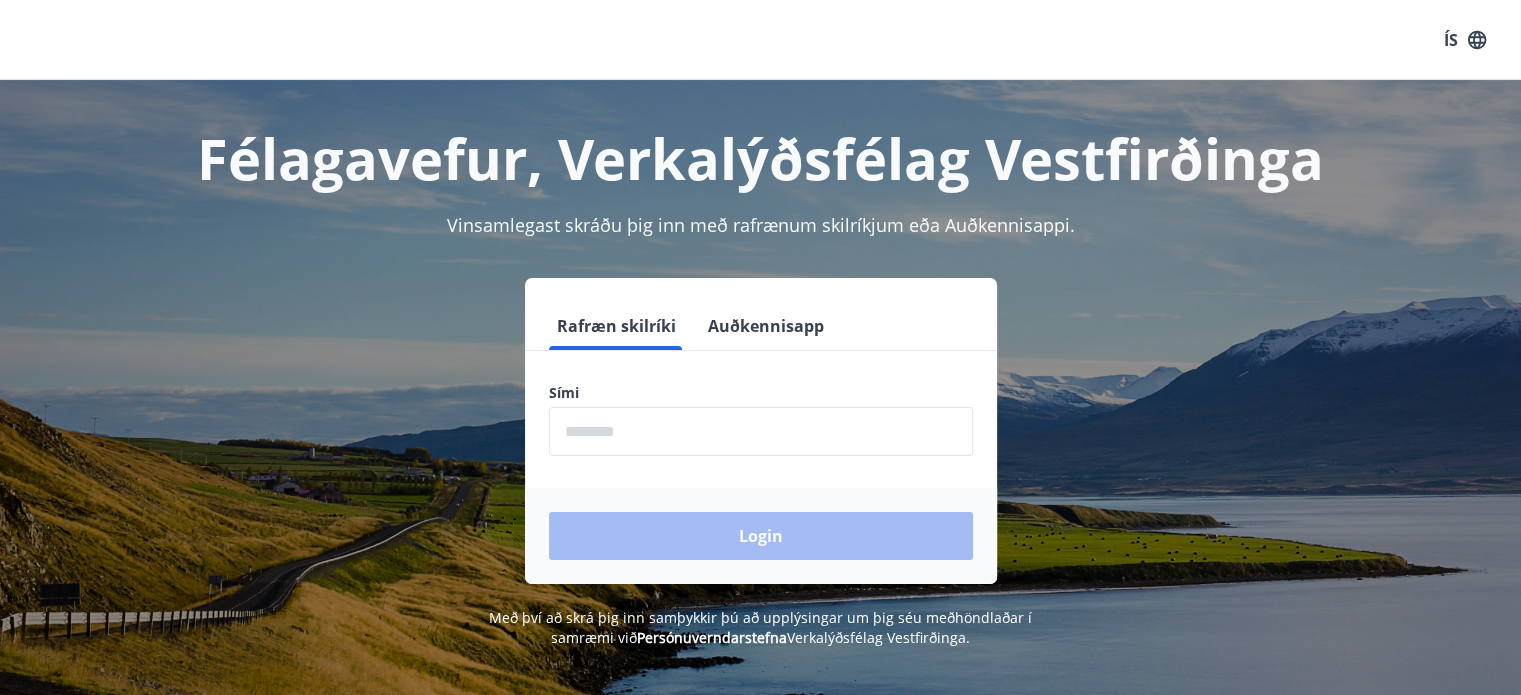 click at bounding box center (761, 431) 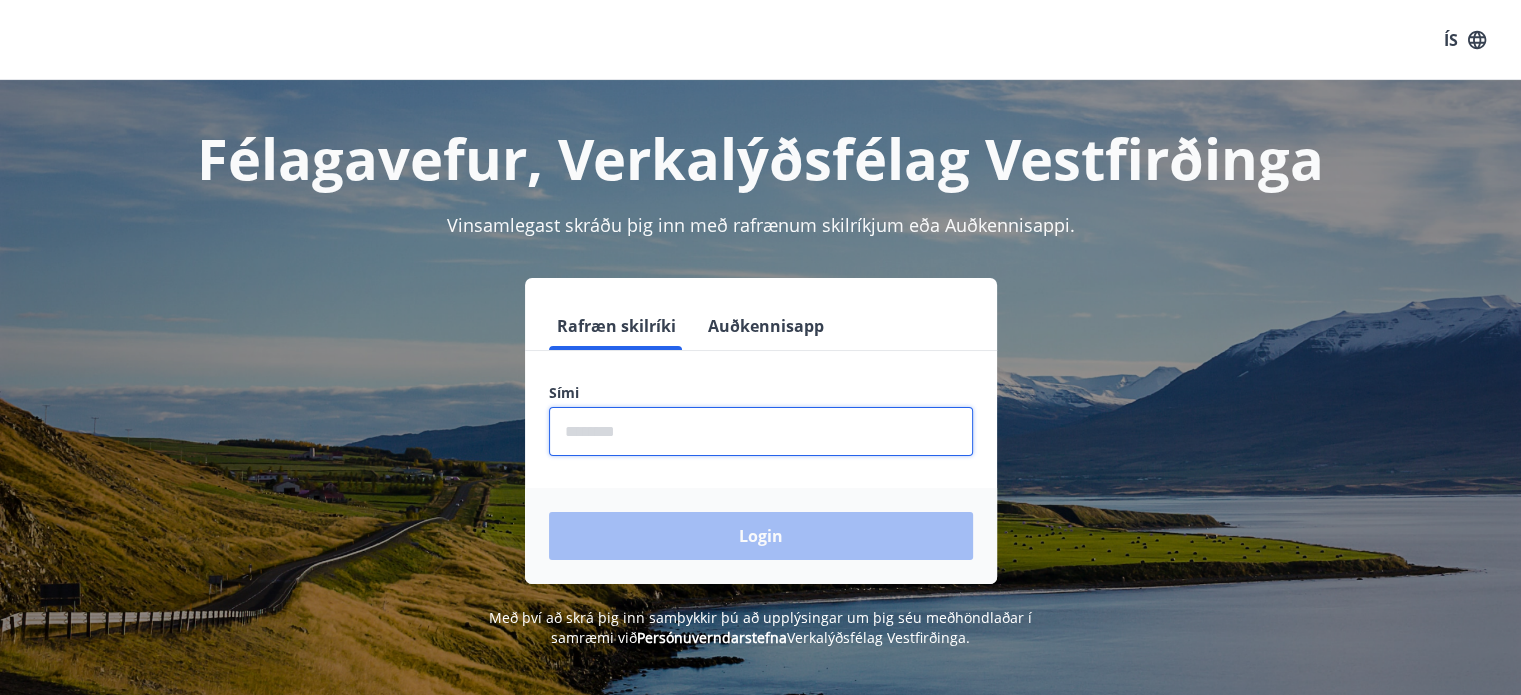 type on "********" 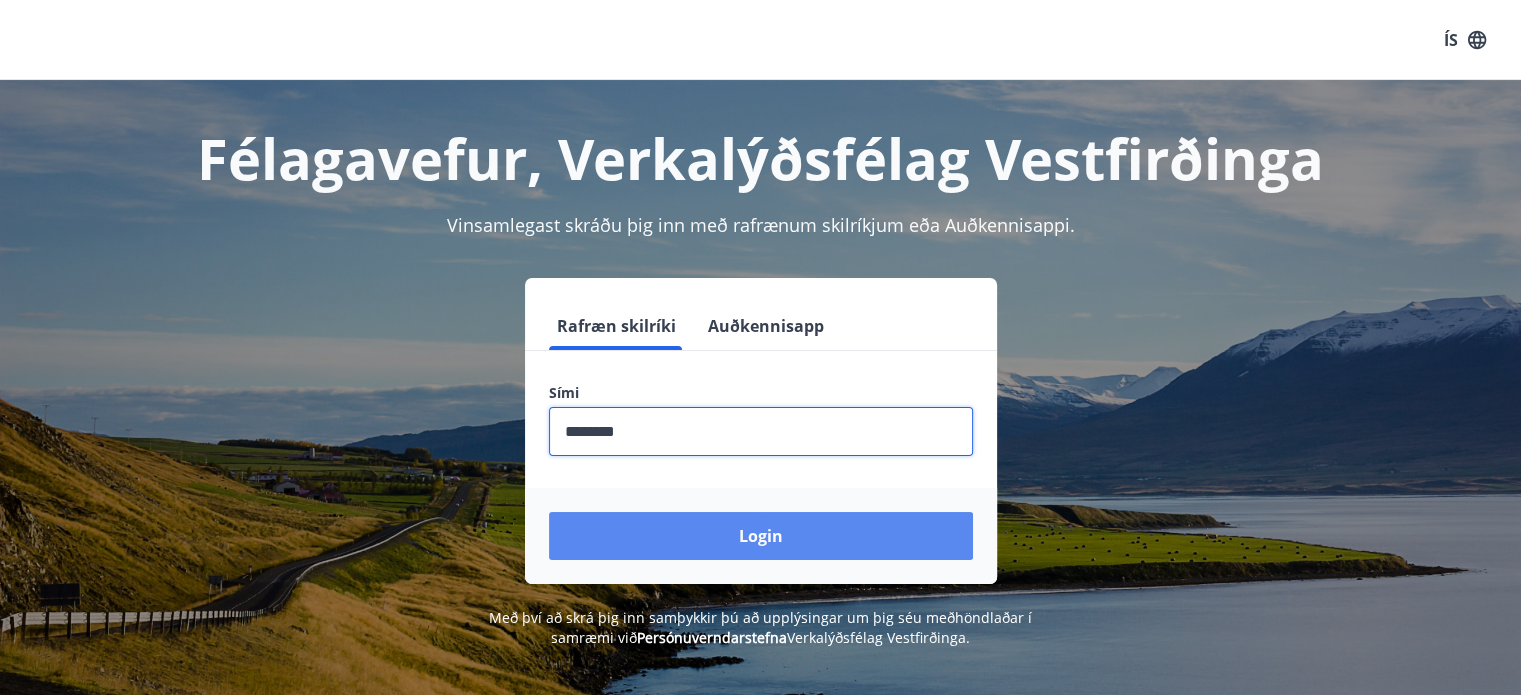 click on "Login" at bounding box center [761, 536] 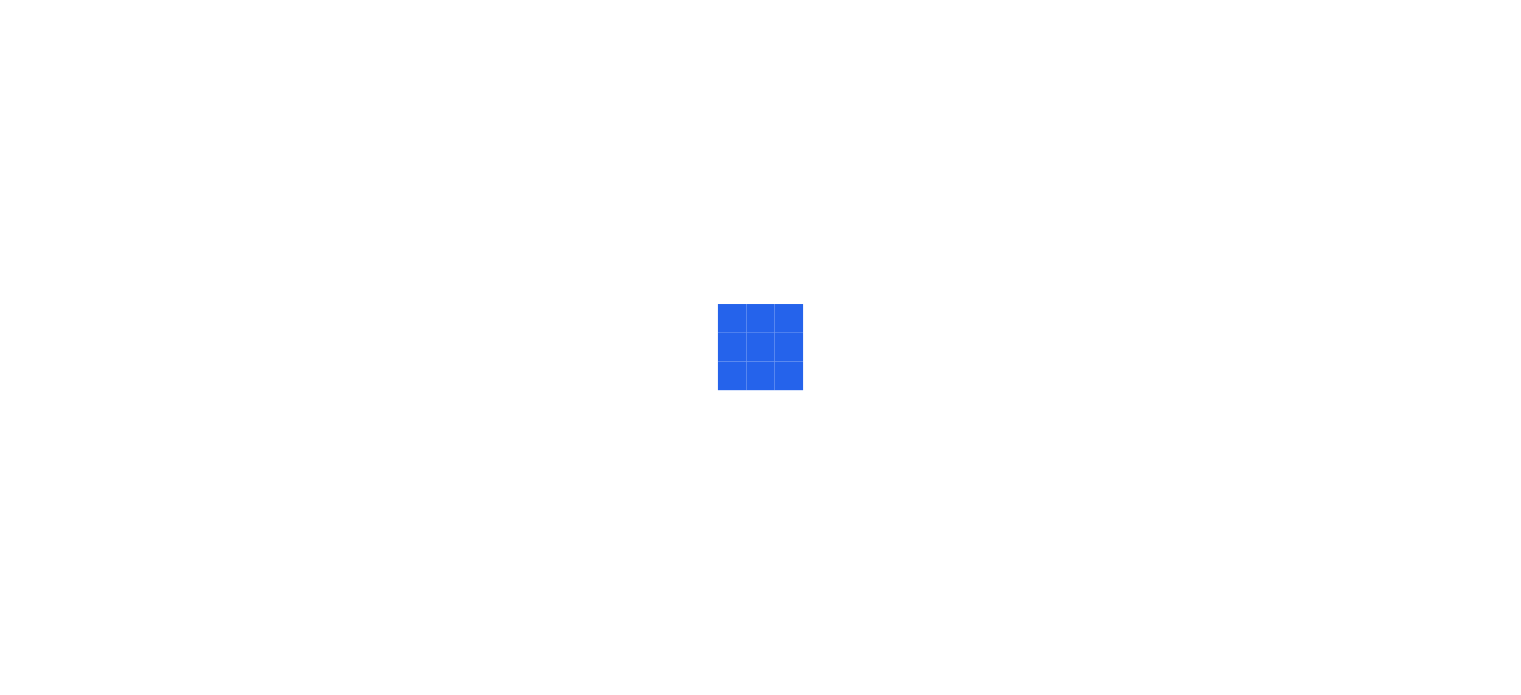 scroll, scrollTop: 0, scrollLeft: 0, axis: both 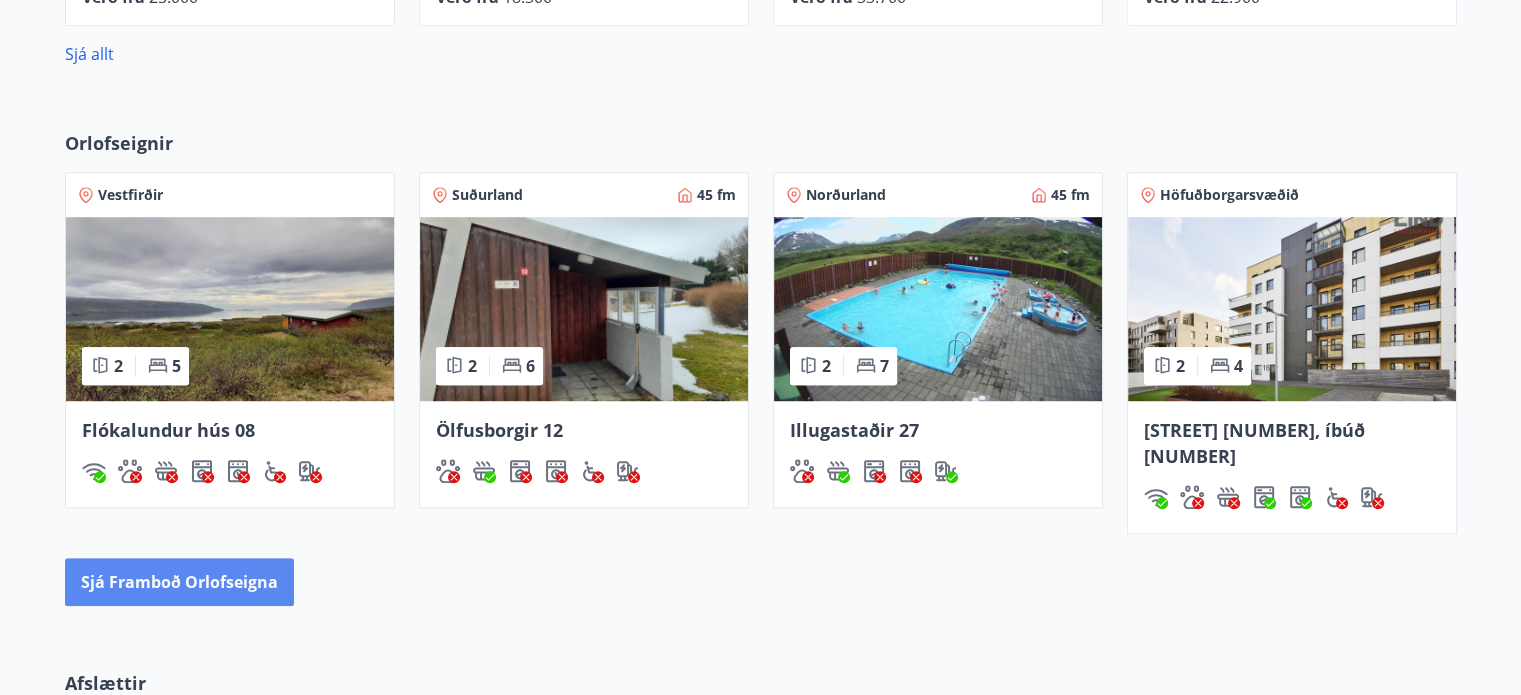 click on "Sjá framboð orlofseigna" at bounding box center (179, 582) 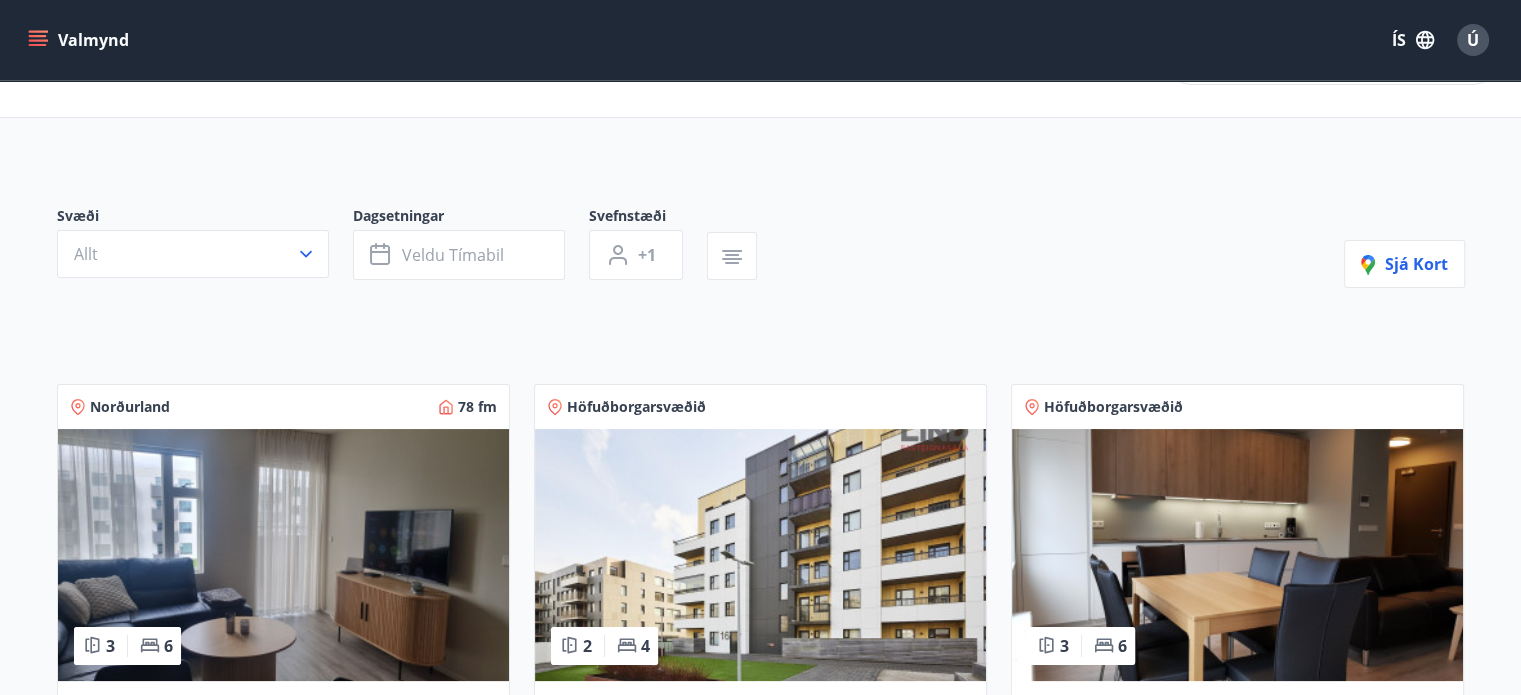 scroll, scrollTop: 0, scrollLeft: 0, axis: both 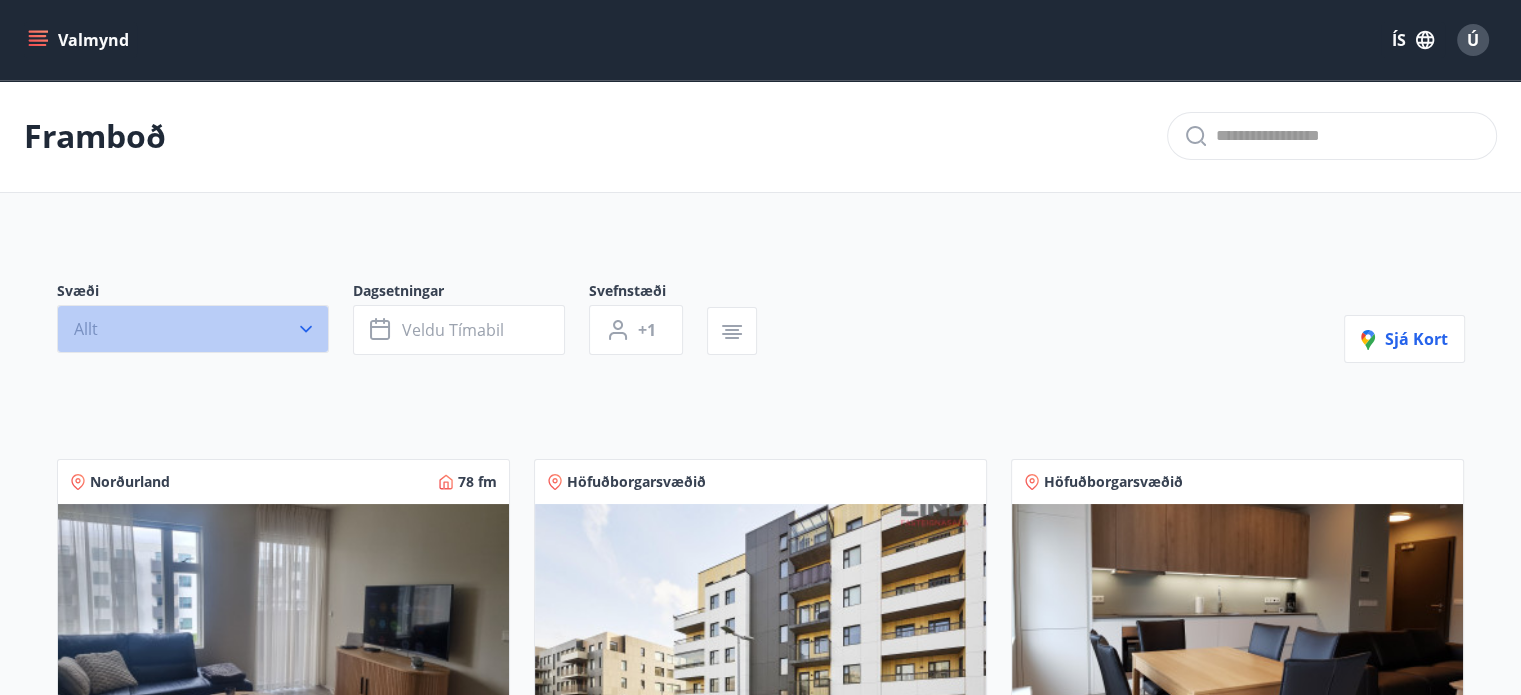click on "Allt" at bounding box center (193, 329) 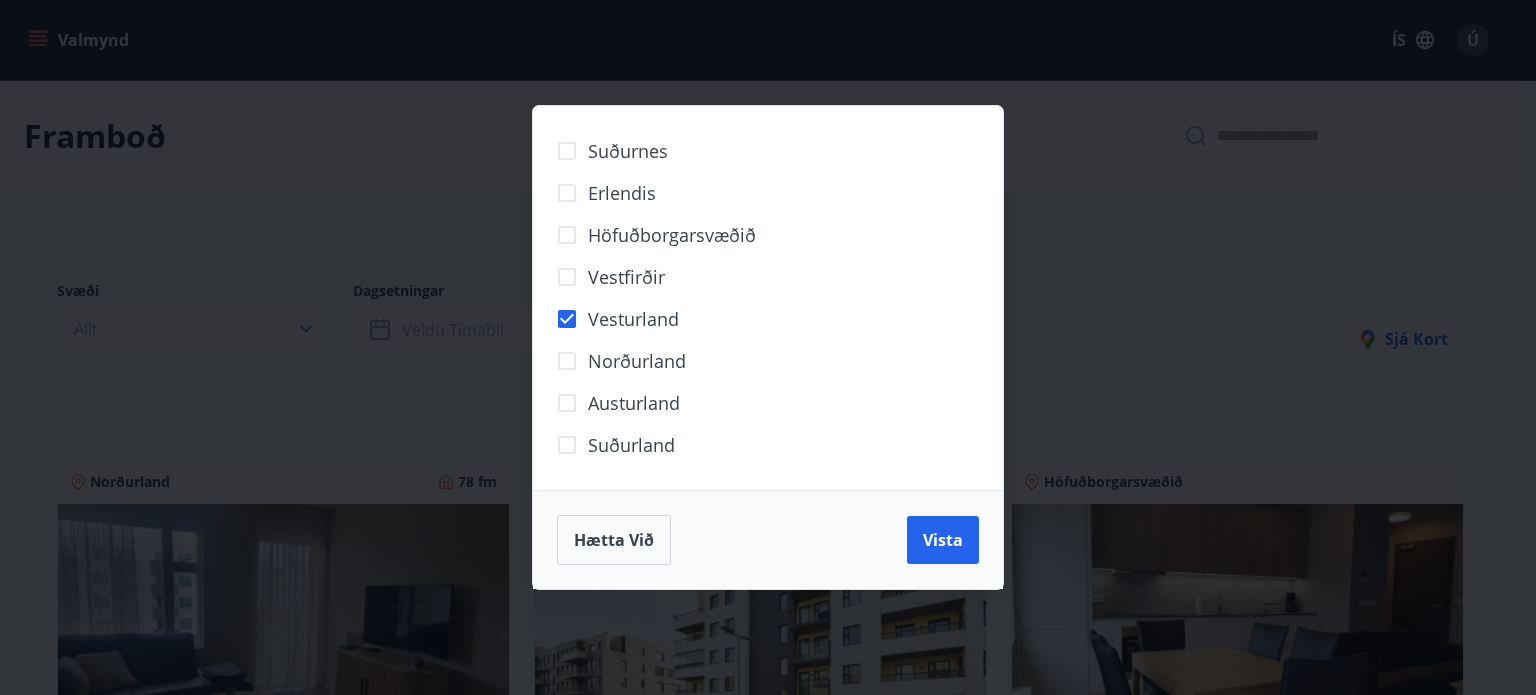 click on "Vista" at bounding box center (943, 540) 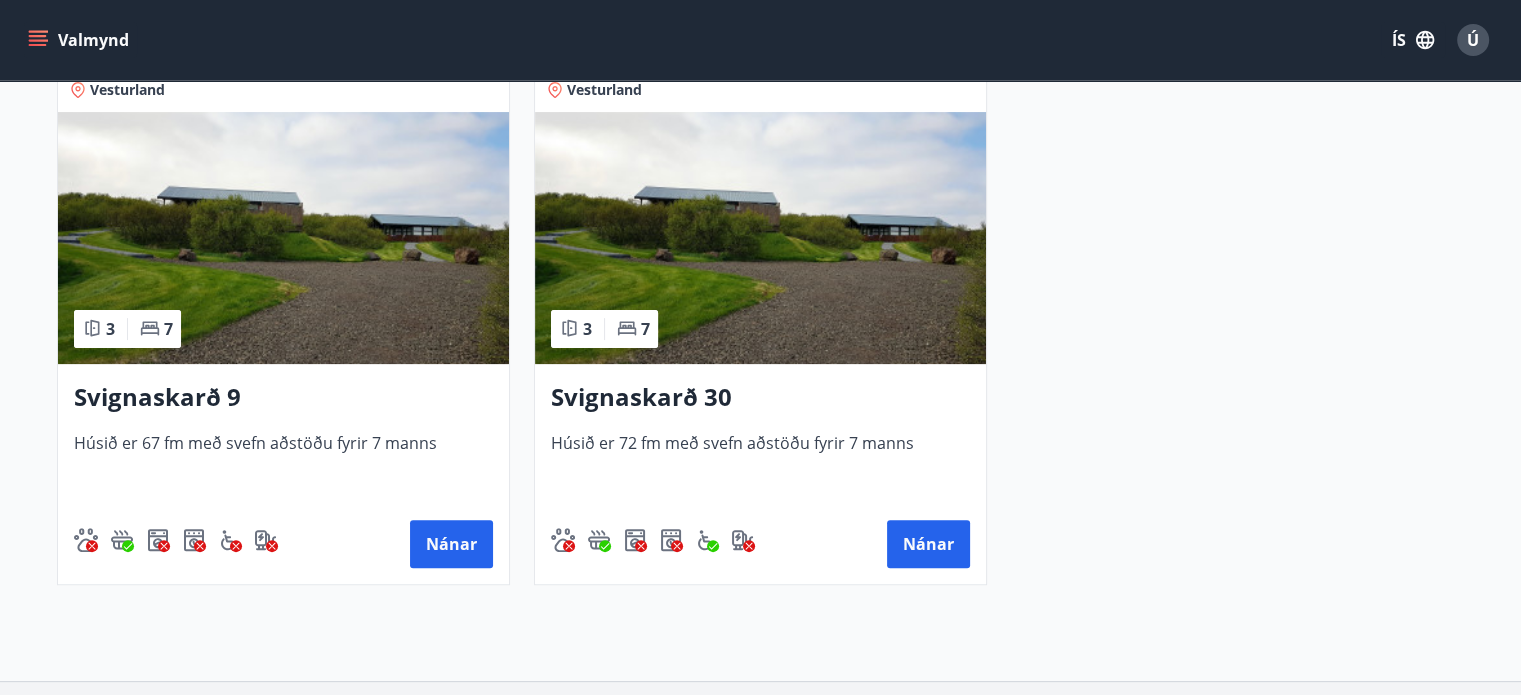 scroll, scrollTop: 392, scrollLeft: 0, axis: vertical 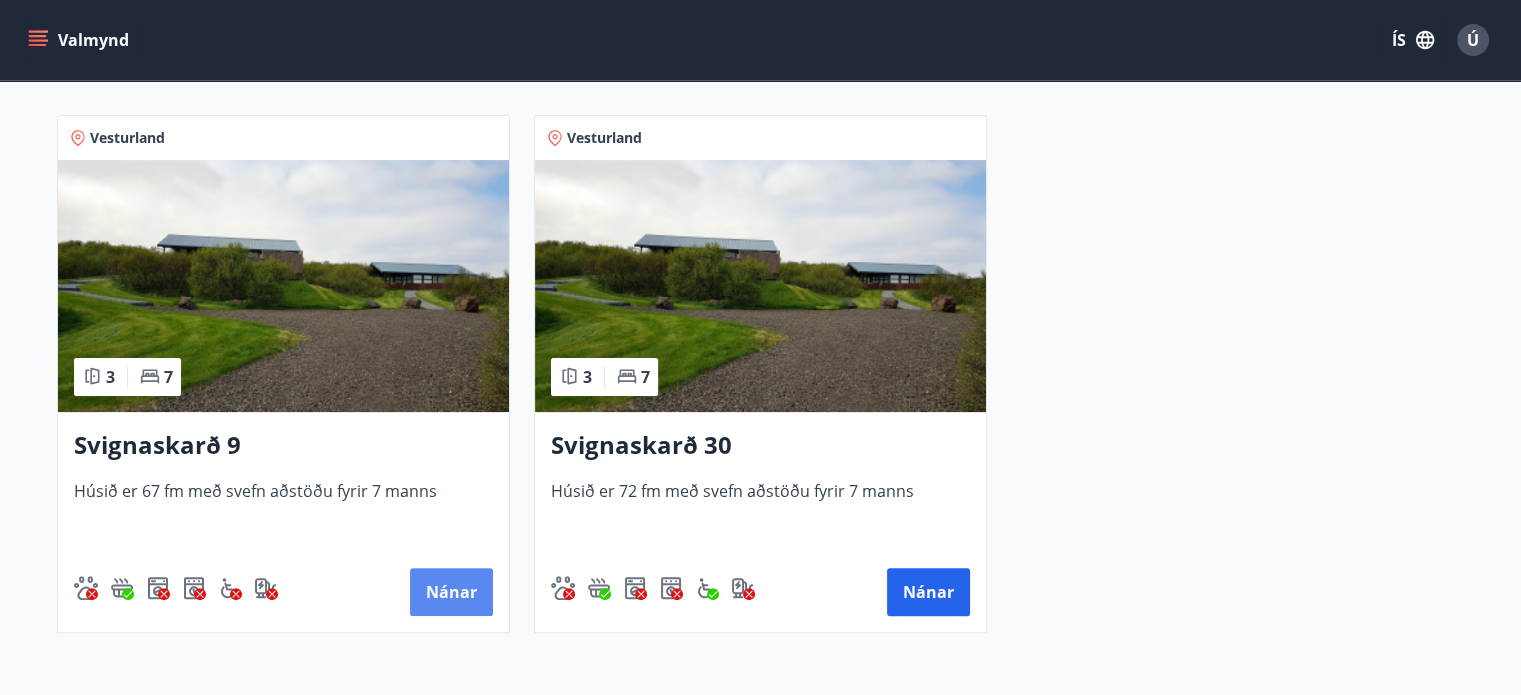 click on "Nánar" at bounding box center [451, 592] 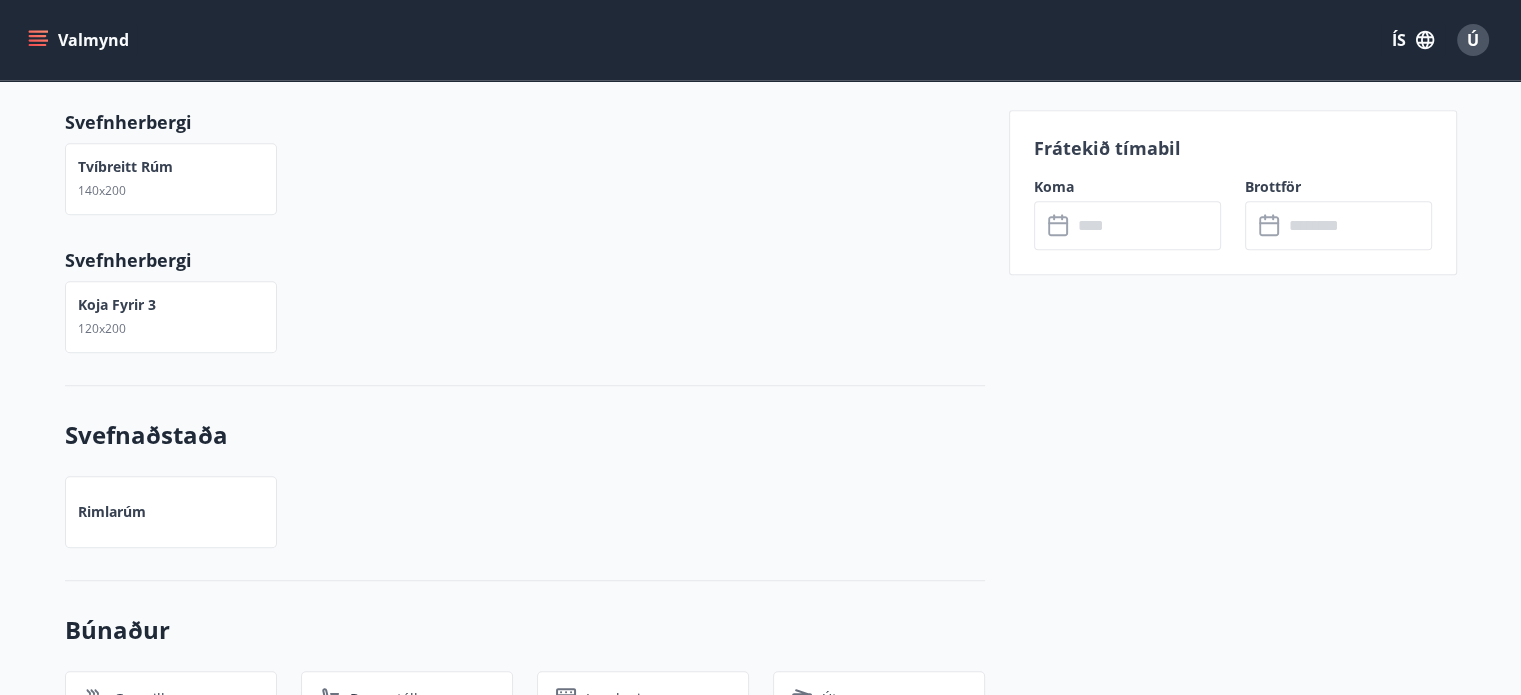 scroll, scrollTop: 676, scrollLeft: 0, axis: vertical 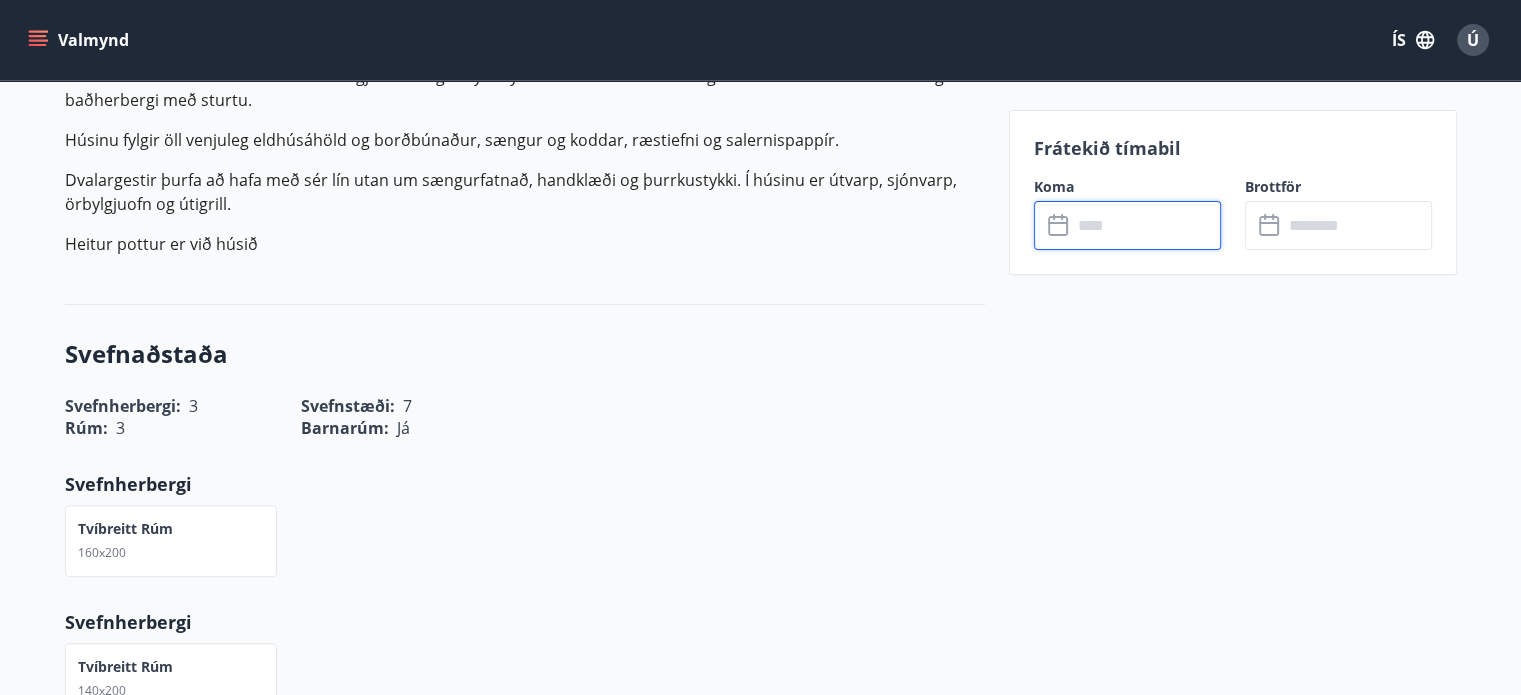 click at bounding box center (1146, 225) 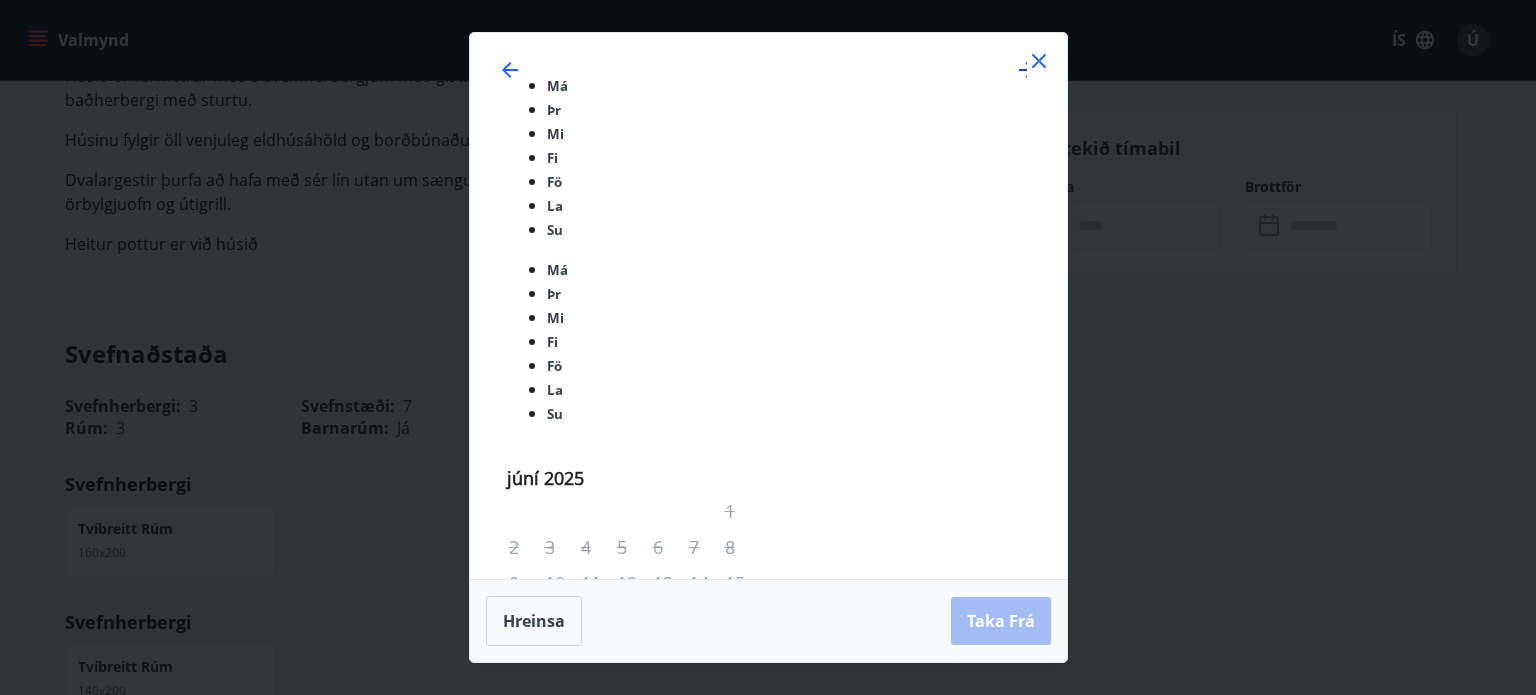 click at bounding box center (1027, 70) 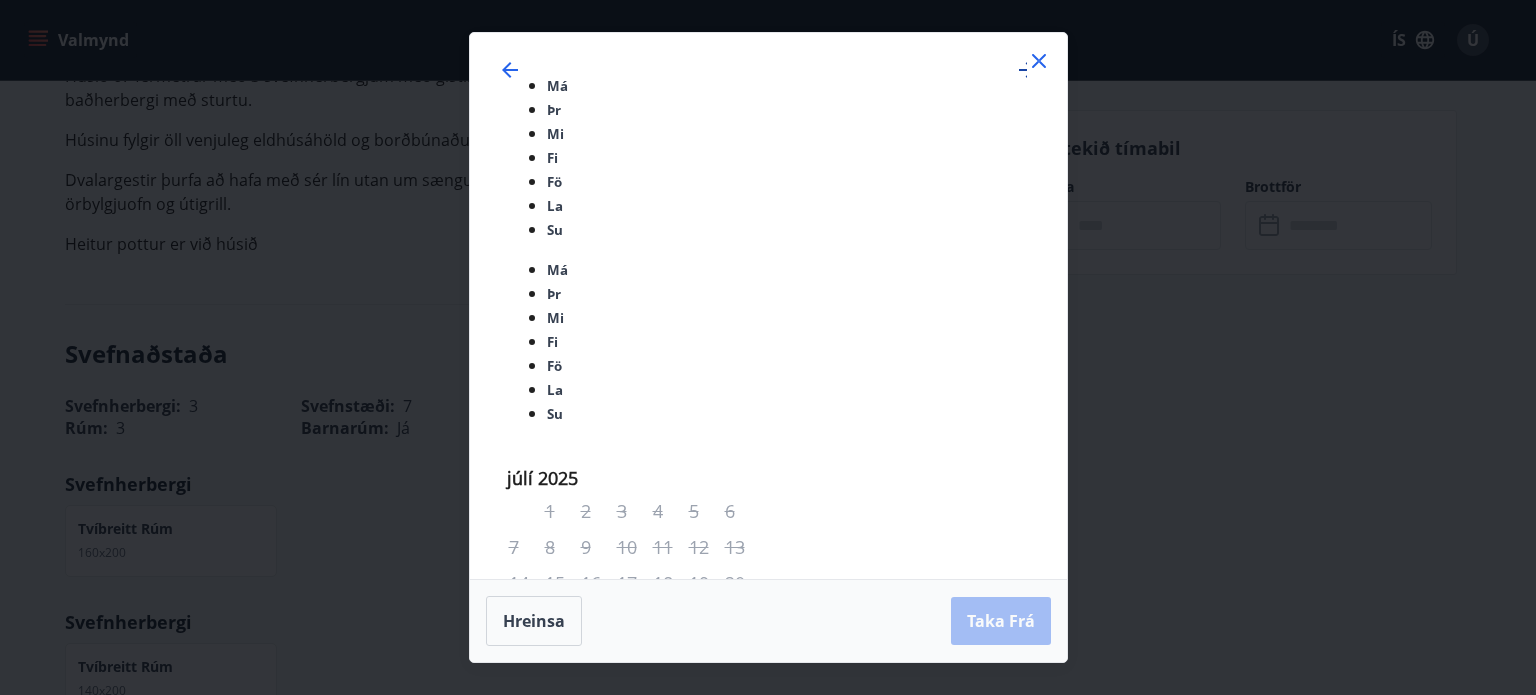click at bounding box center (1027, 70) 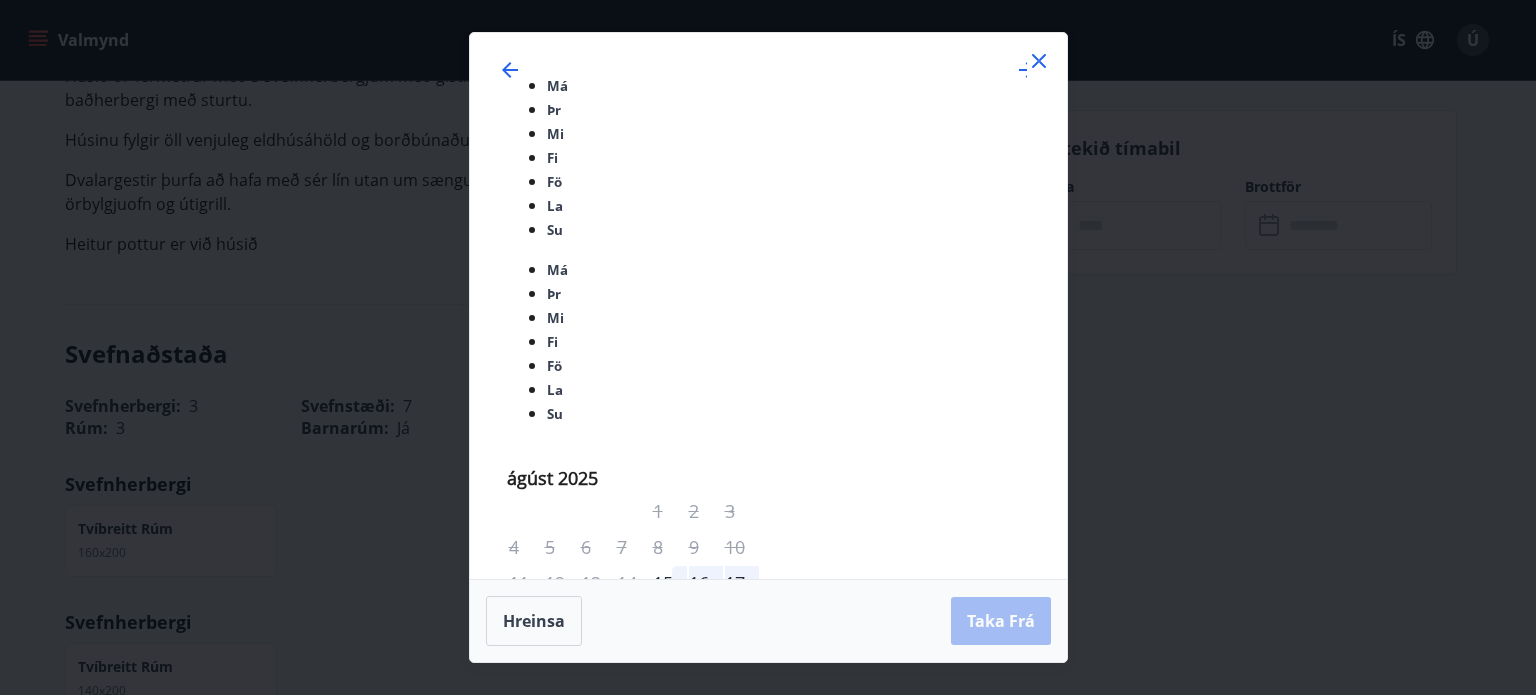 click on "12" at bounding box center (742, 1203) 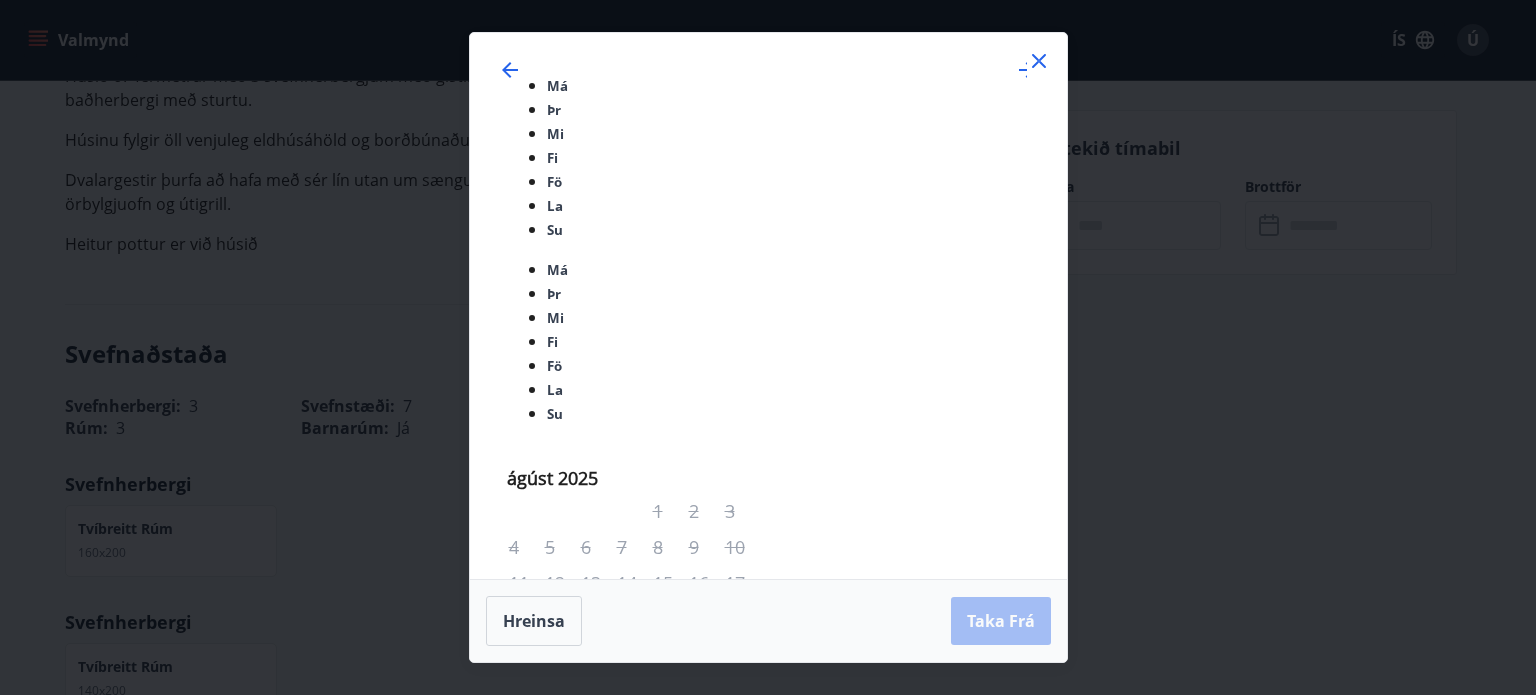 click on "19" at bounding box center (742, 1239) 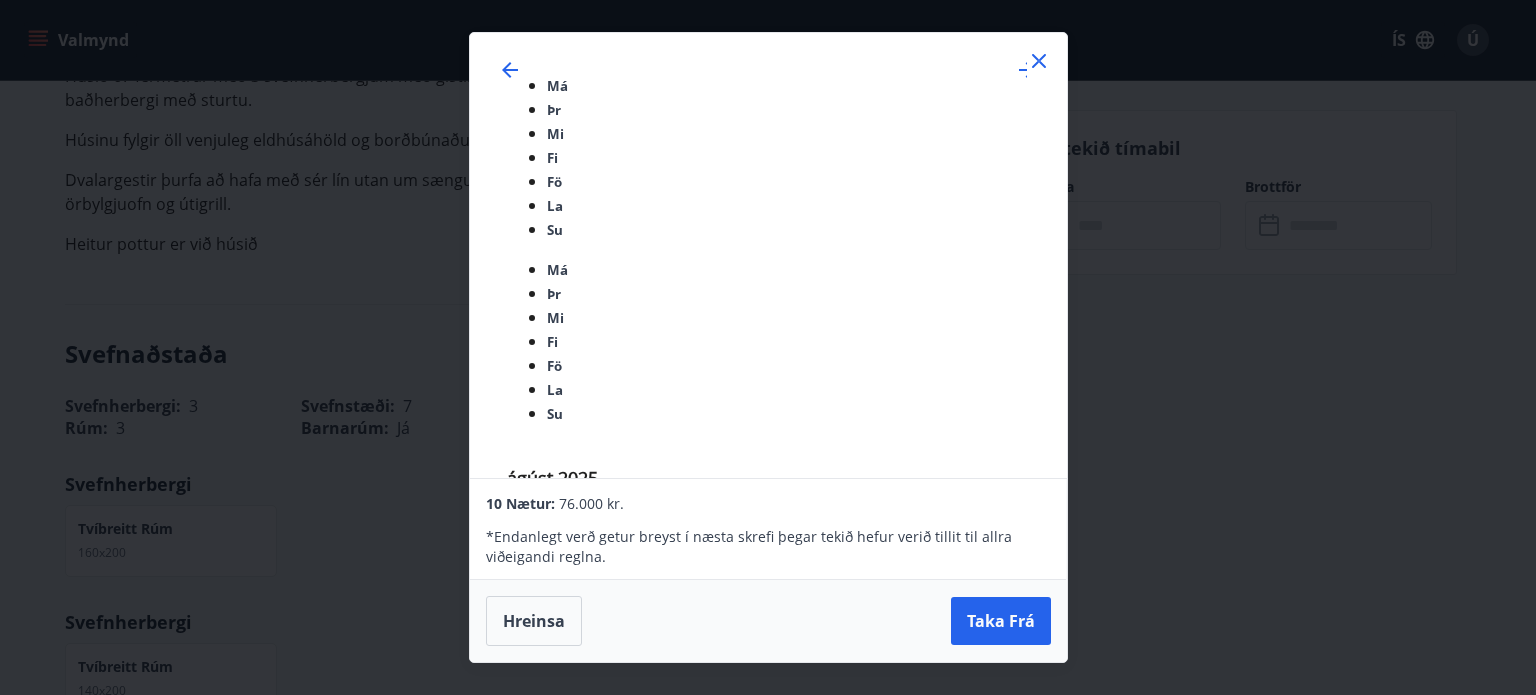 click on "18" at bounding box center (706, 1239) 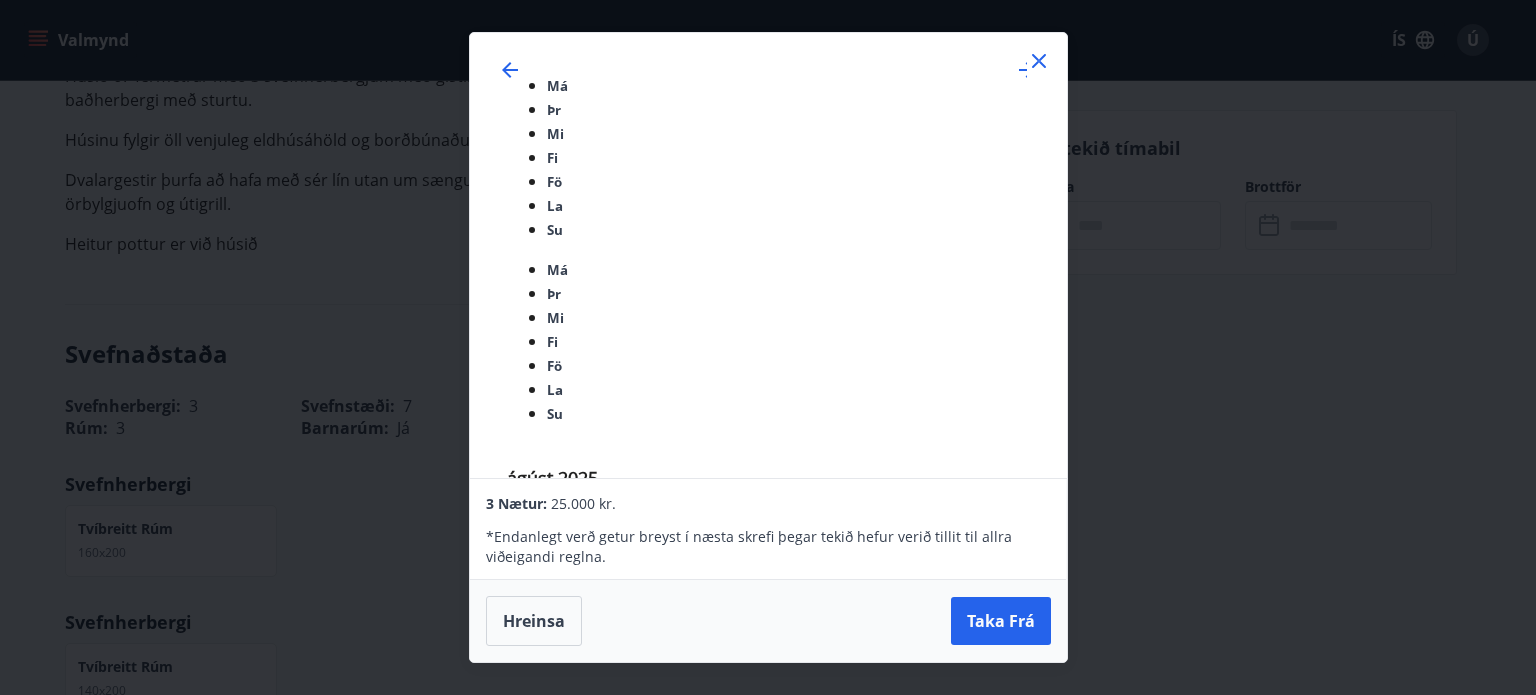 click on "12" at bounding box center [742, 1203] 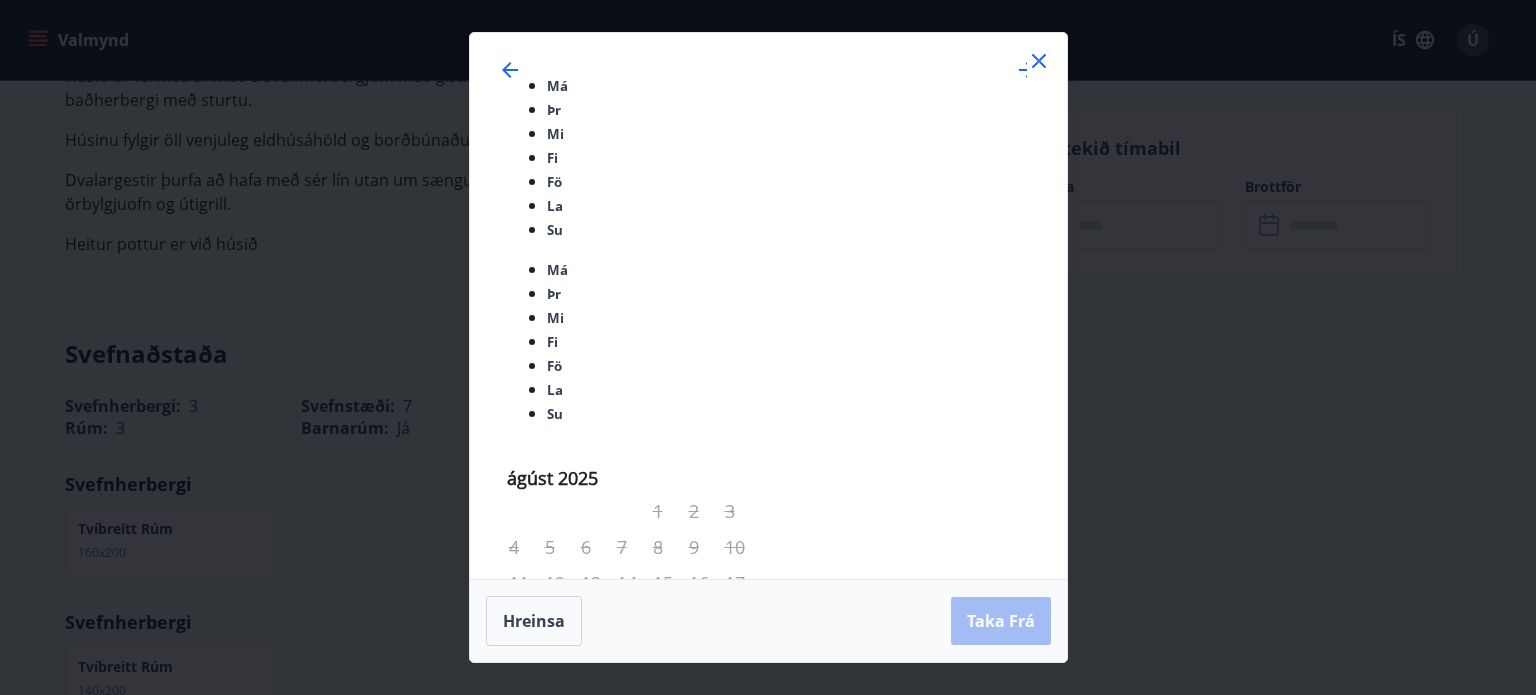 click on "18" at bounding box center [706, 1239] 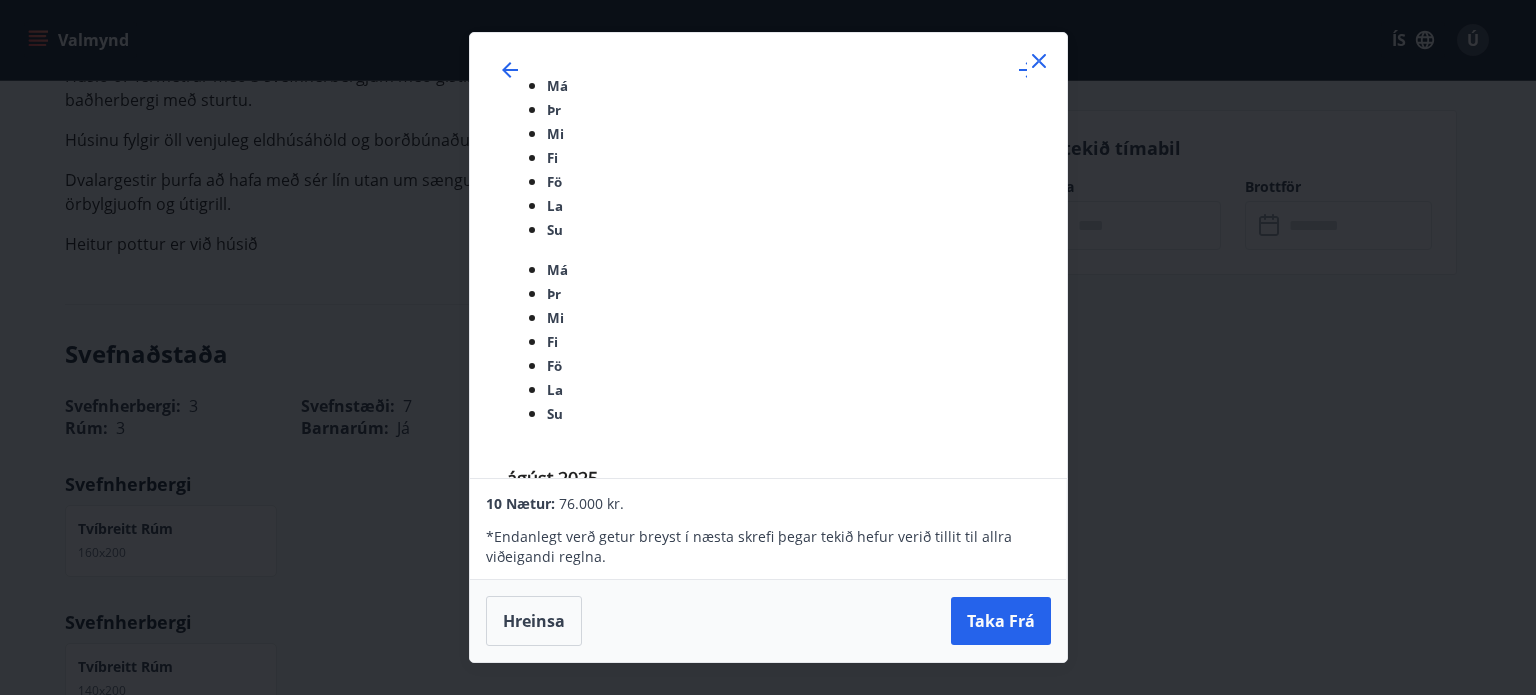 click at bounding box center [1039, 61] 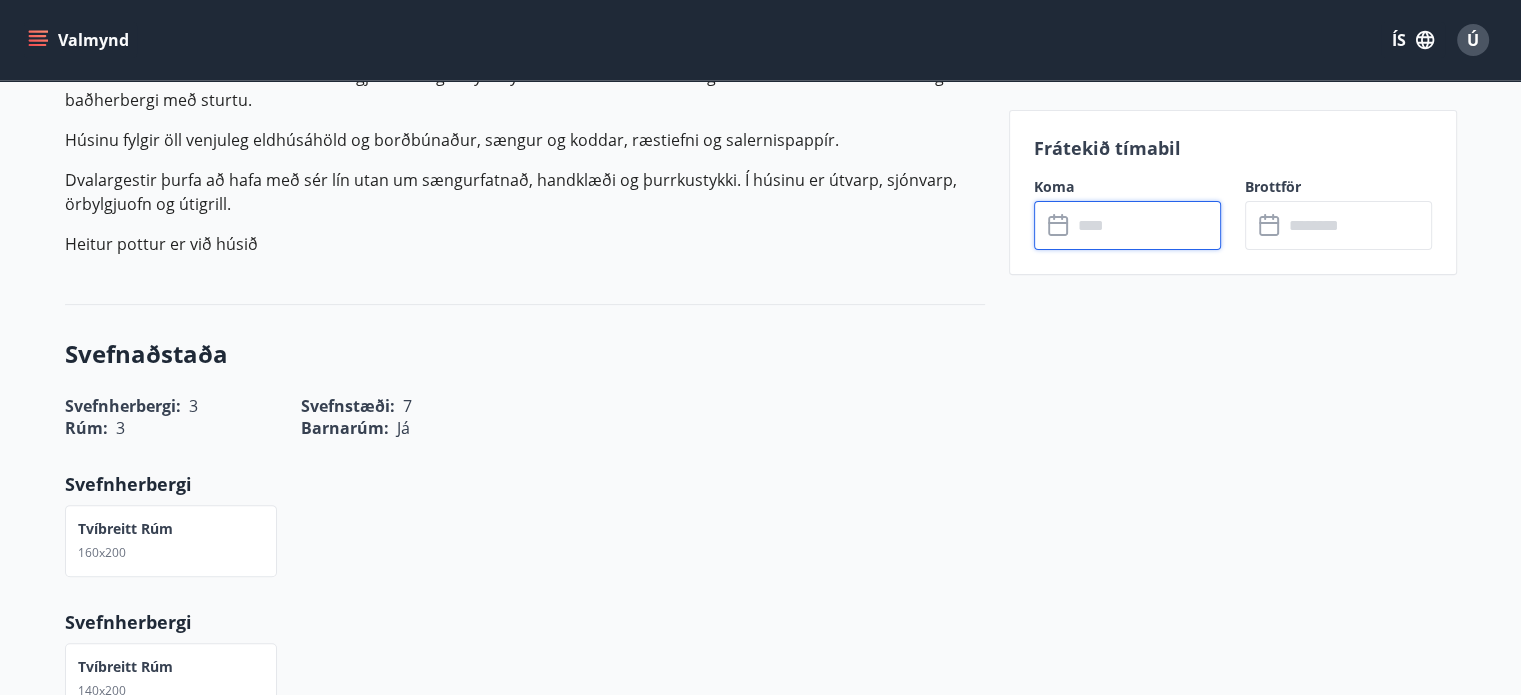click at bounding box center [1146, 225] 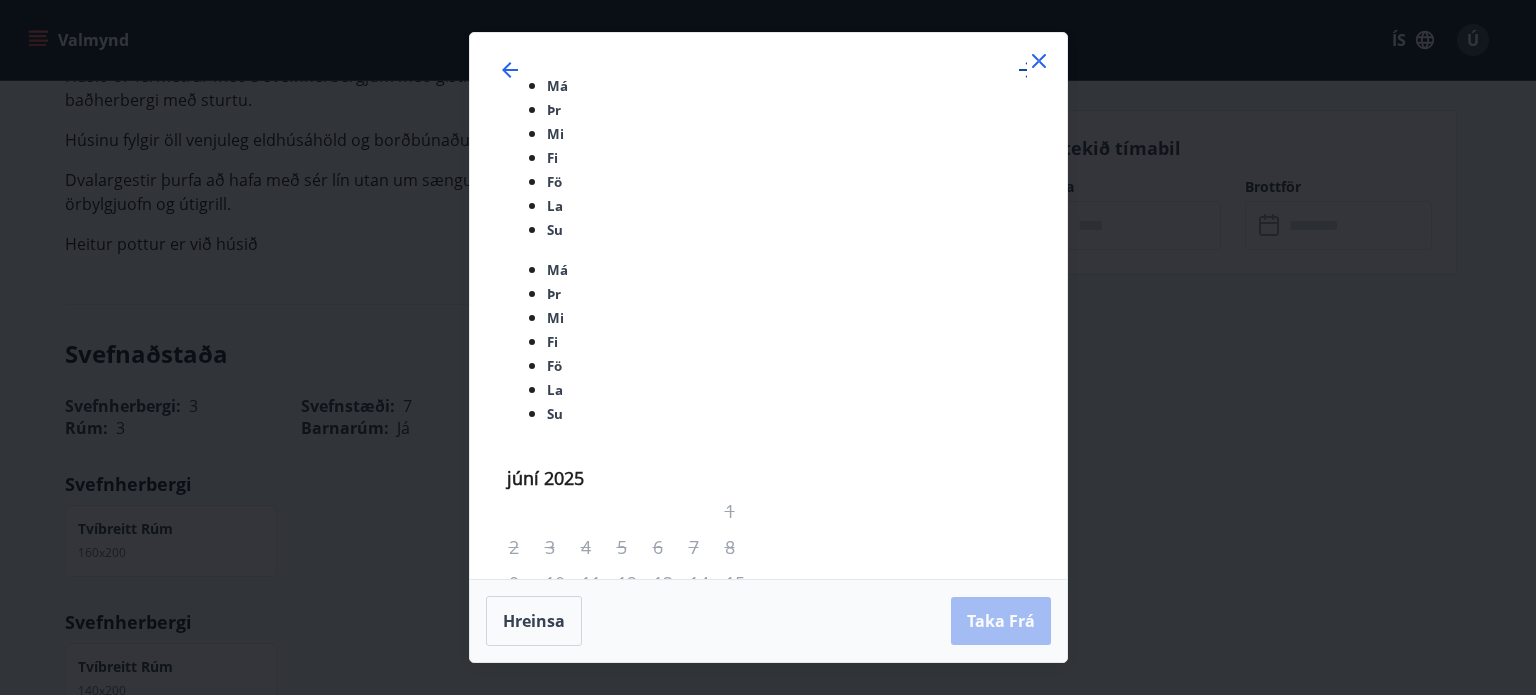 click at bounding box center [1027, 70] 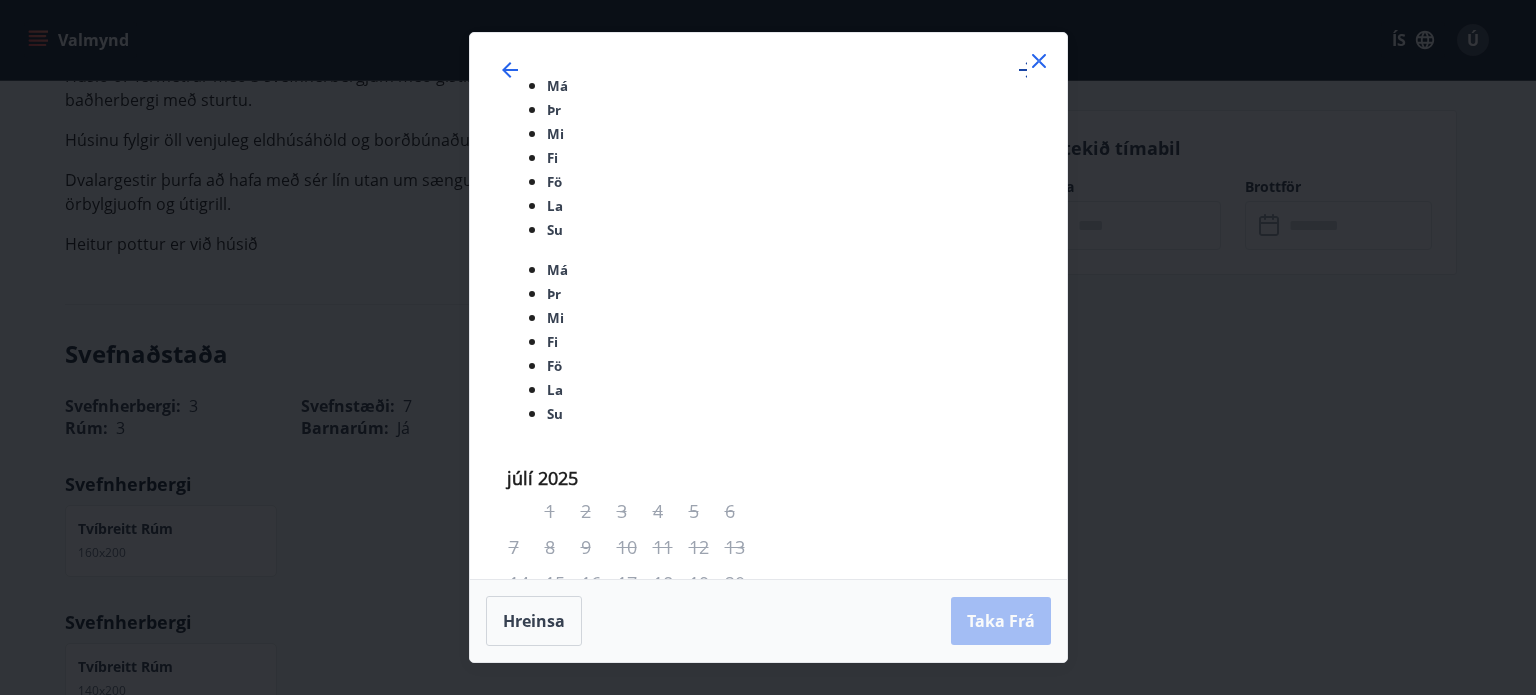 click at bounding box center [1027, 70] 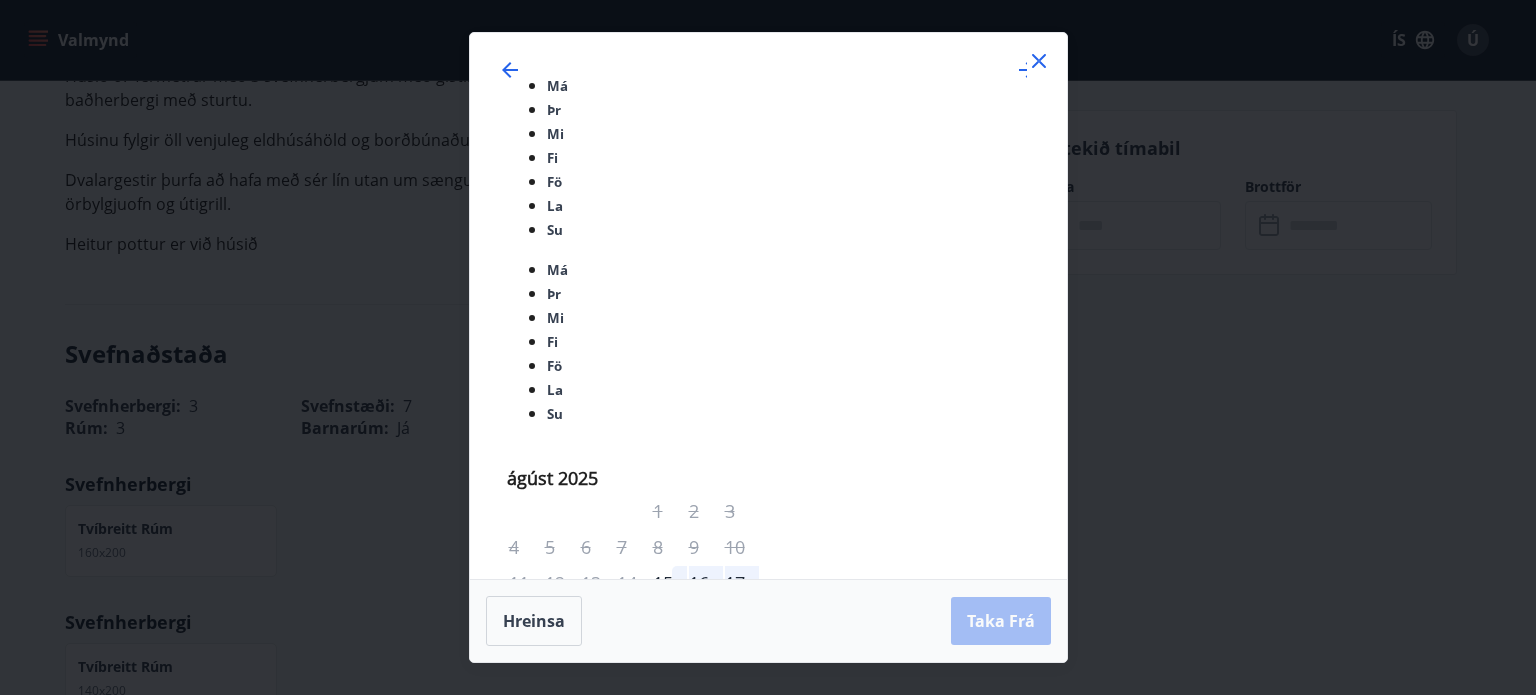 click on "19" at bounding box center [742, 1239] 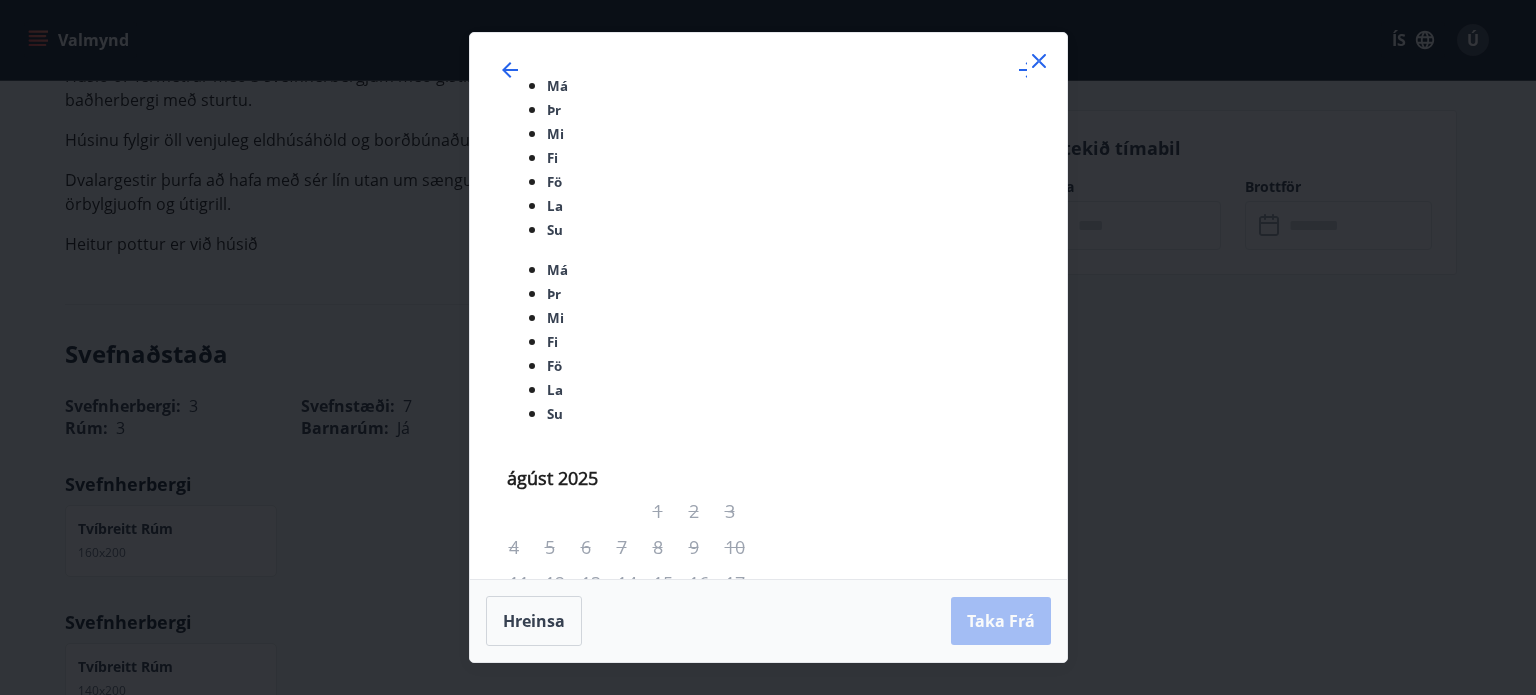 click at bounding box center [1039, 61] 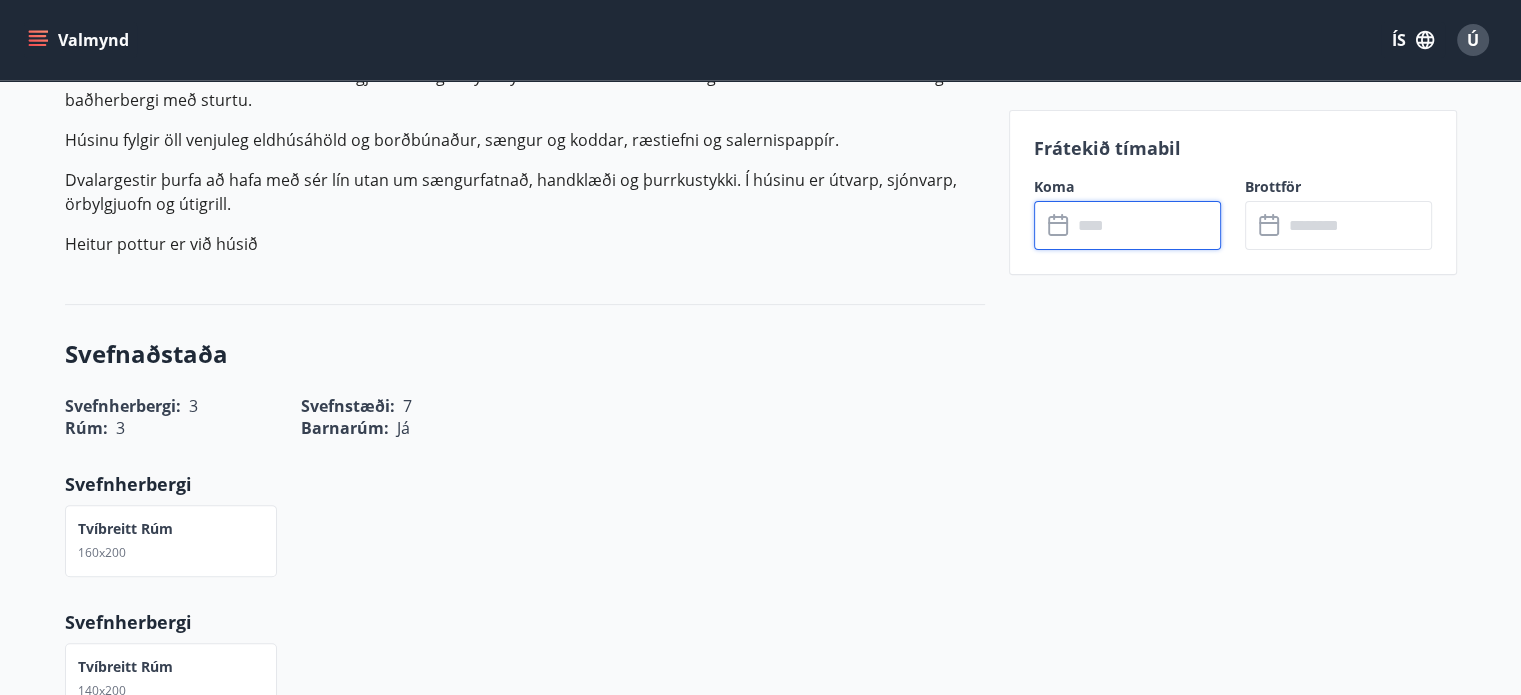 click at bounding box center (1146, 225) 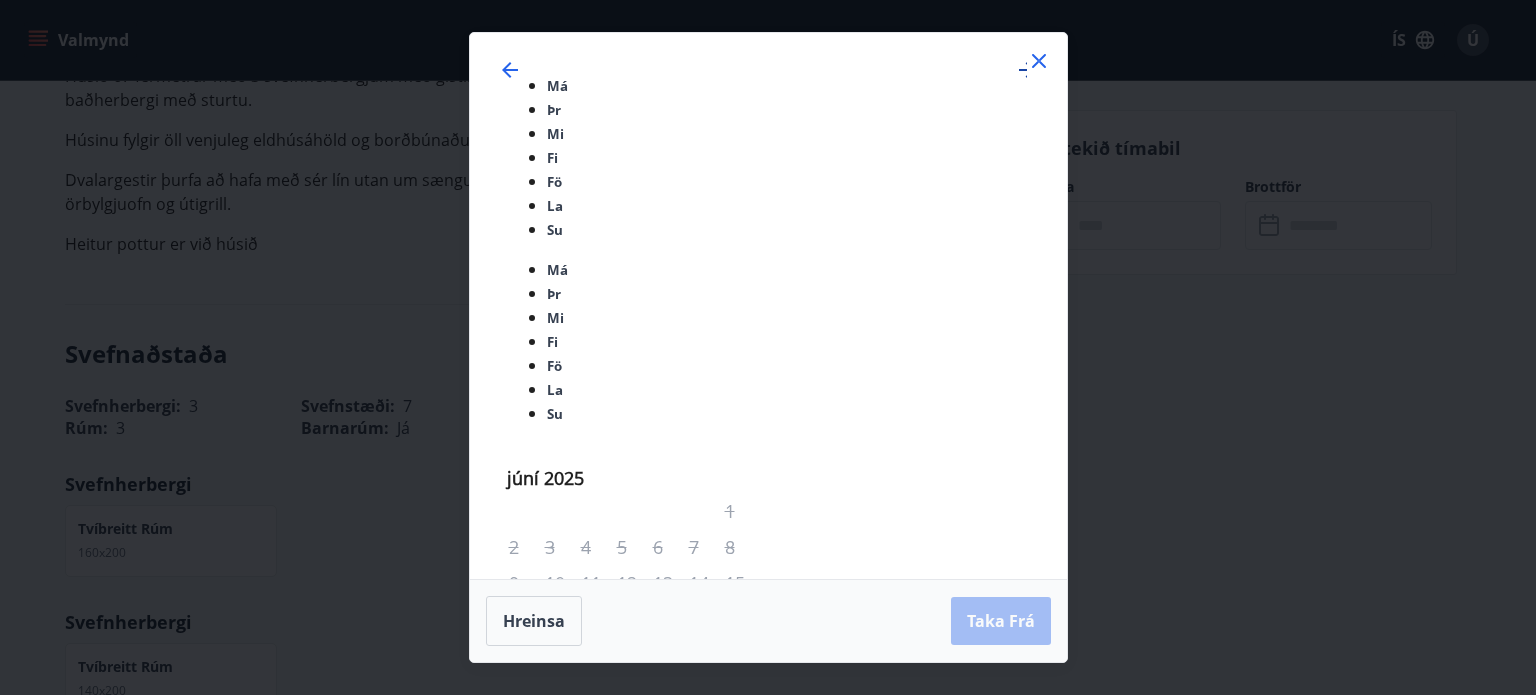 click at bounding box center [1027, 70] 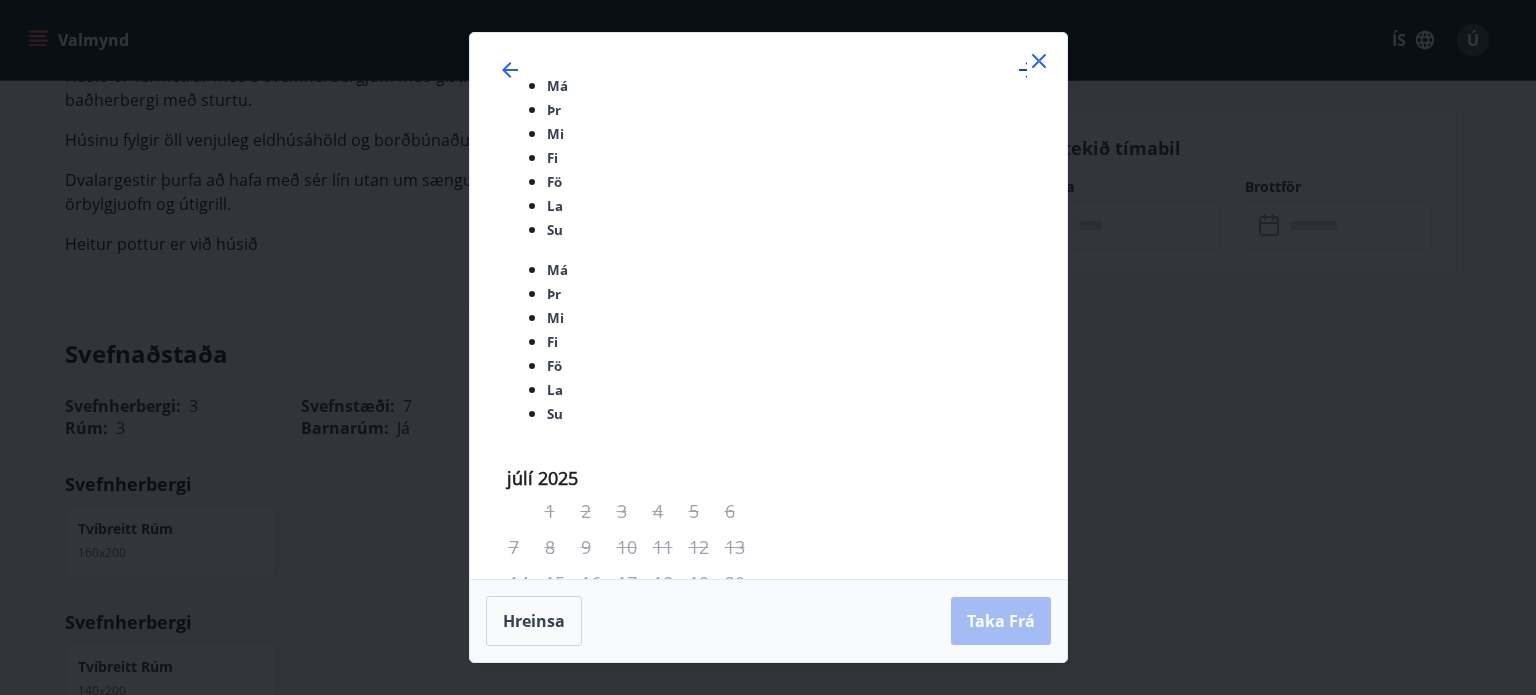 click at bounding box center (1027, 70) 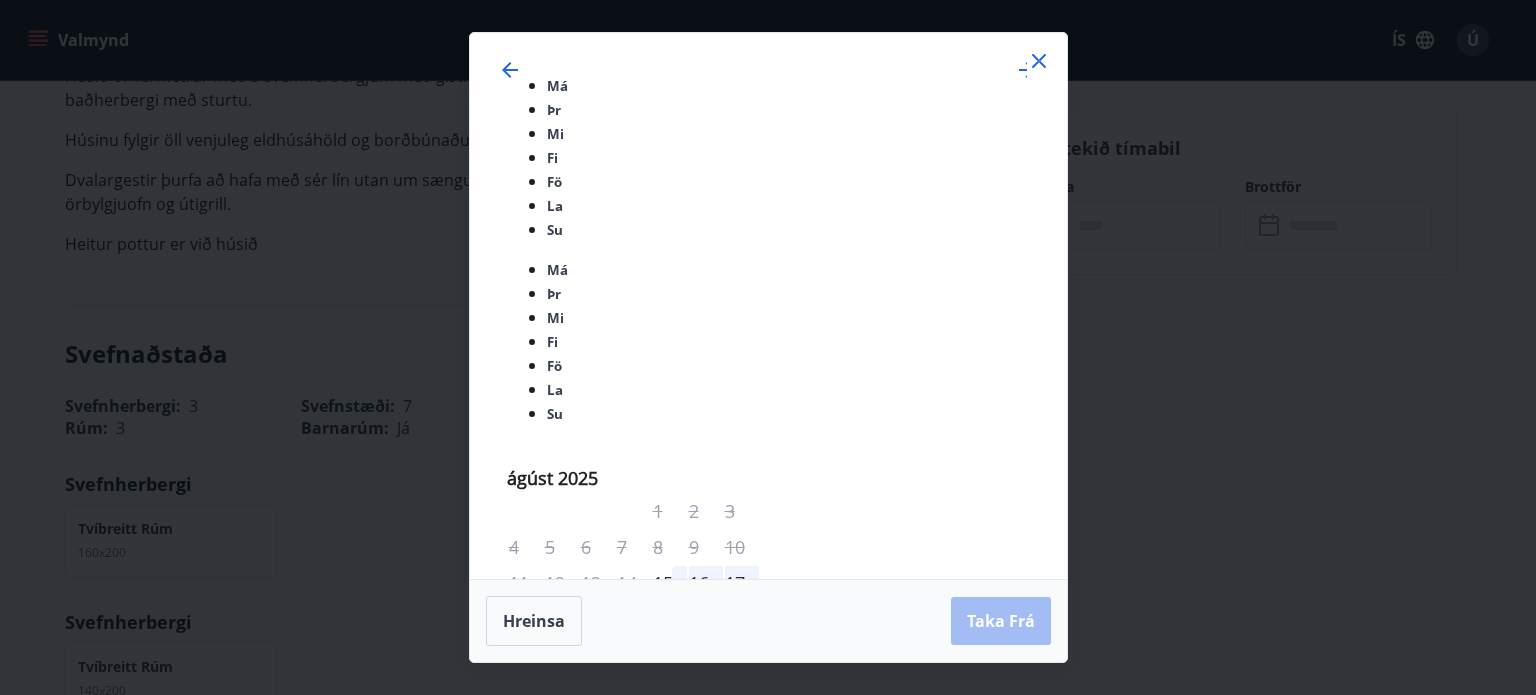 click on "12" at bounding box center [742, 1203] 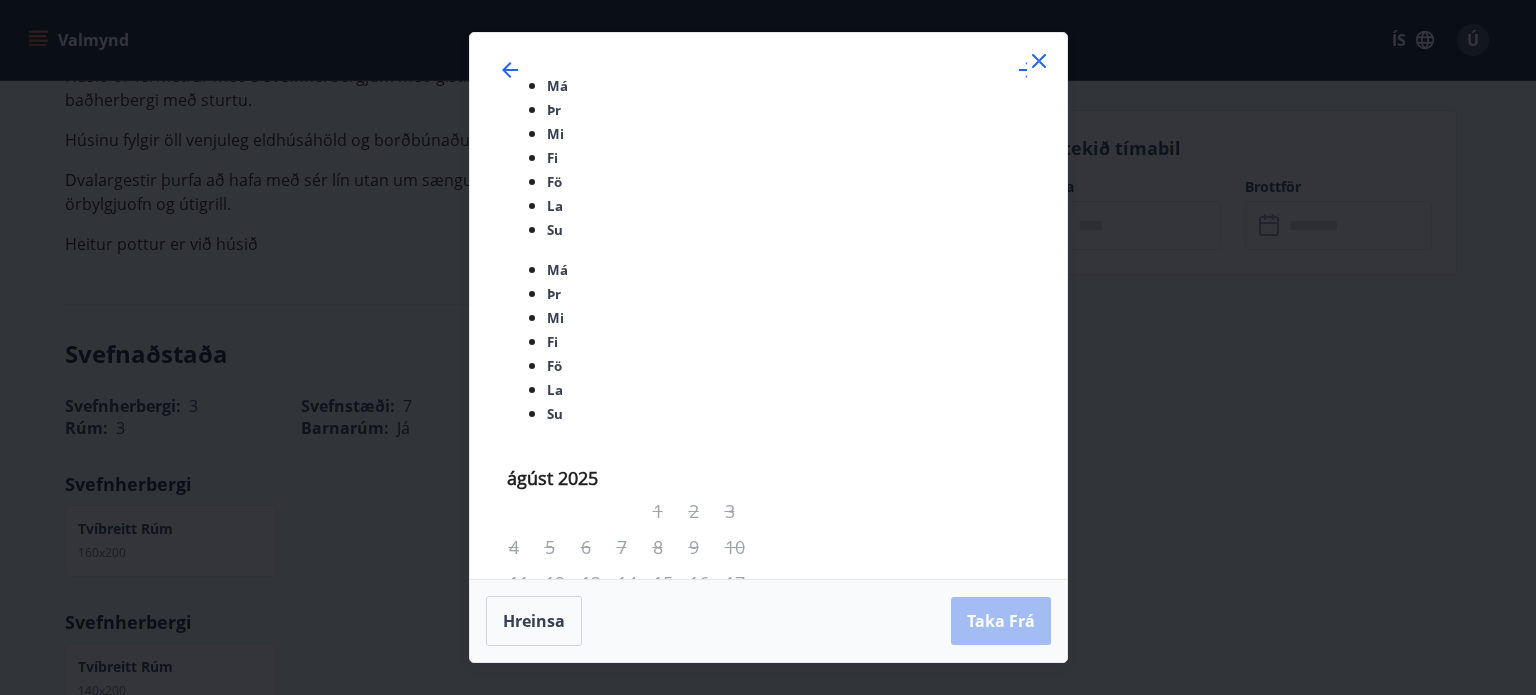 click on "17" at bounding box center [670, 1239] 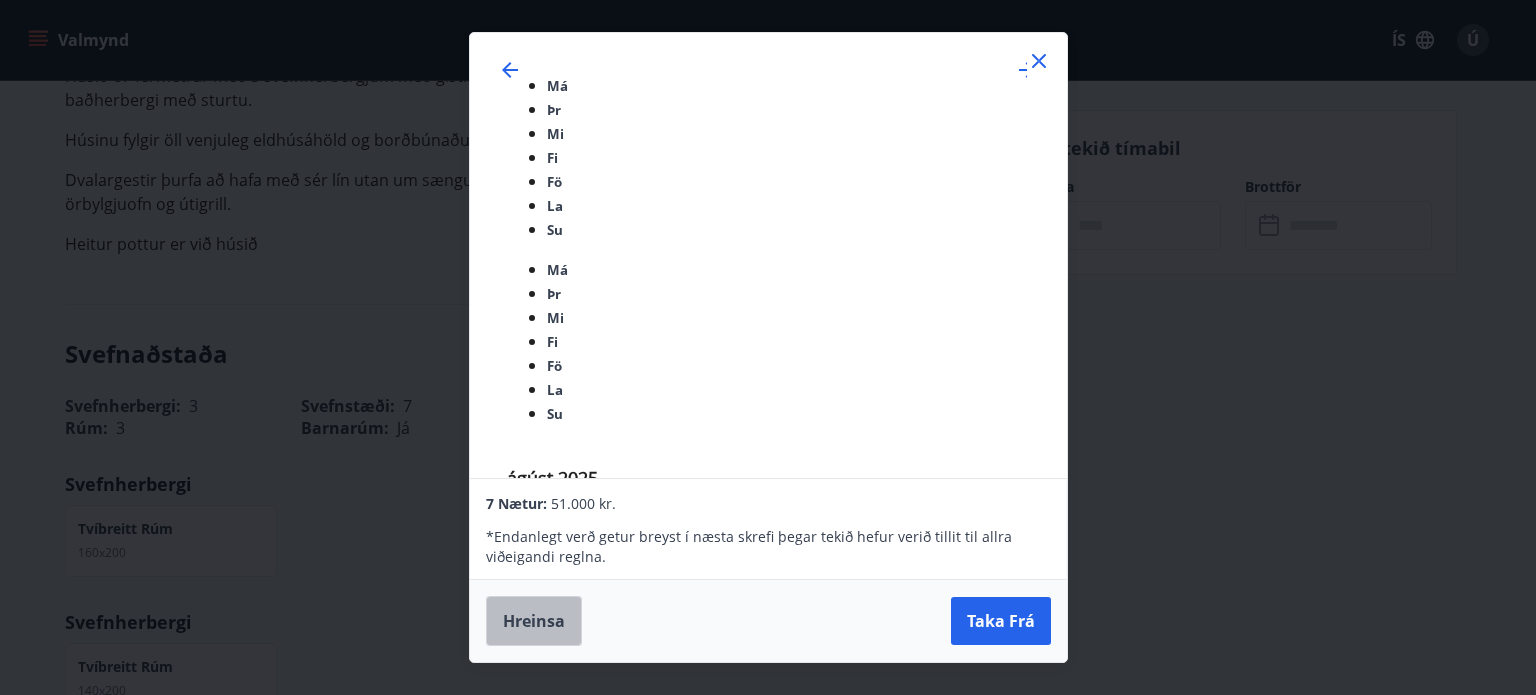 click on "Hreinsa" at bounding box center [534, 621] 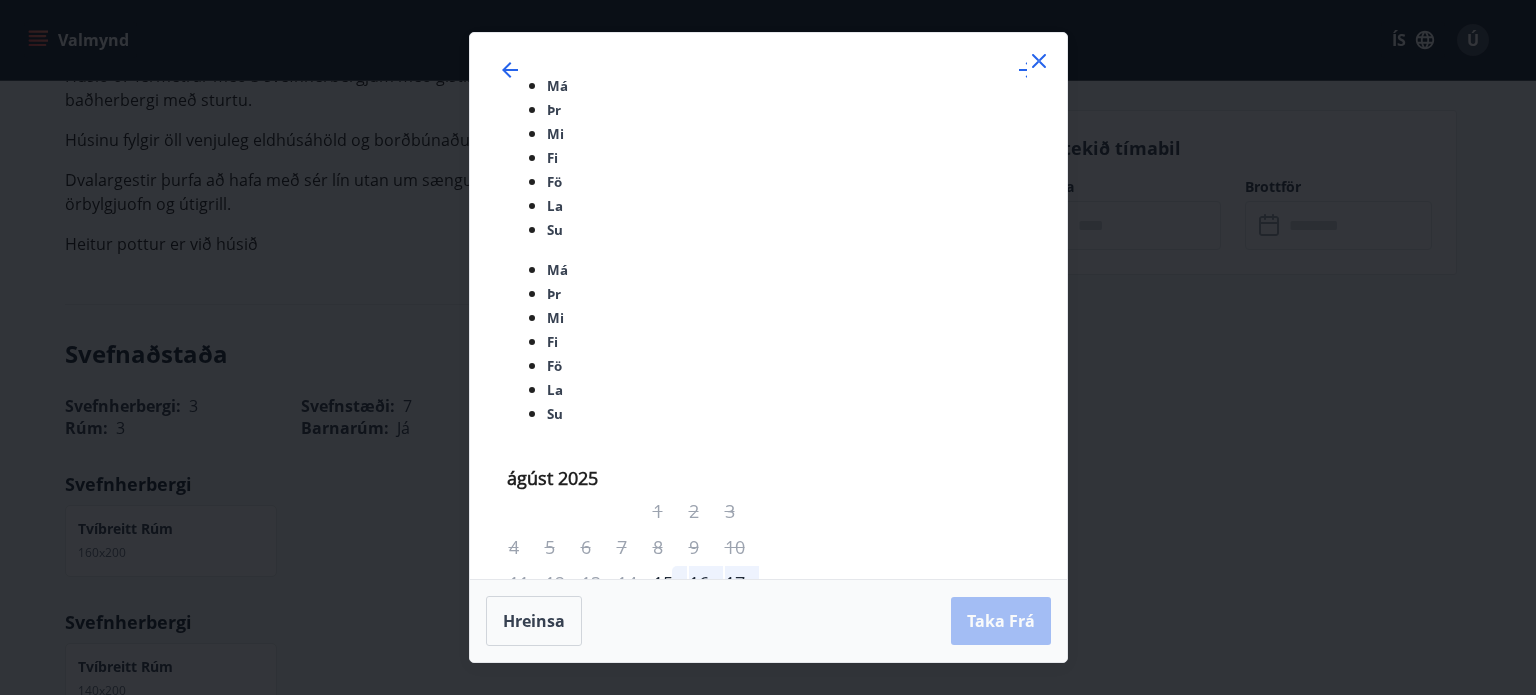 click at bounding box center [1039, 61] 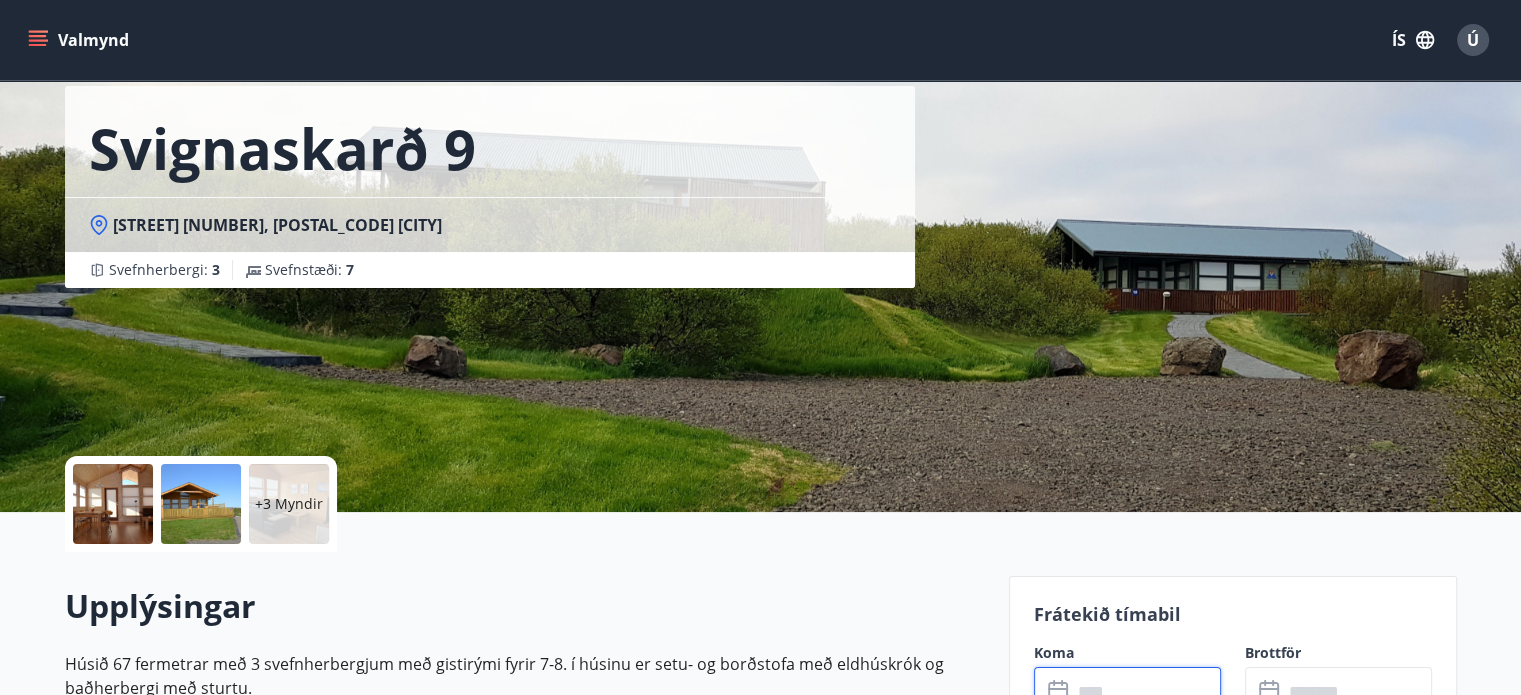 scroll, scrollTop: 76, scrollLeft: 0, axis: vertical 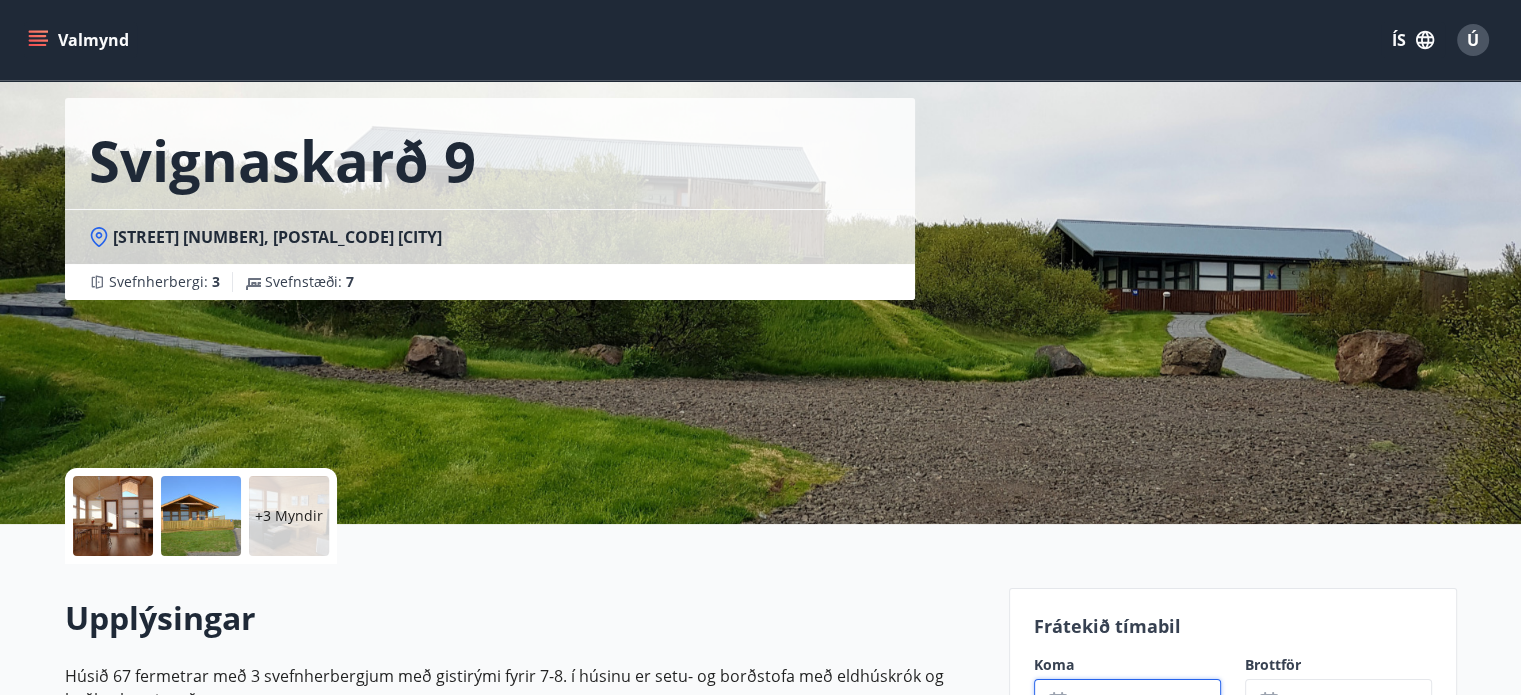 click at bounding box center [113, 516] 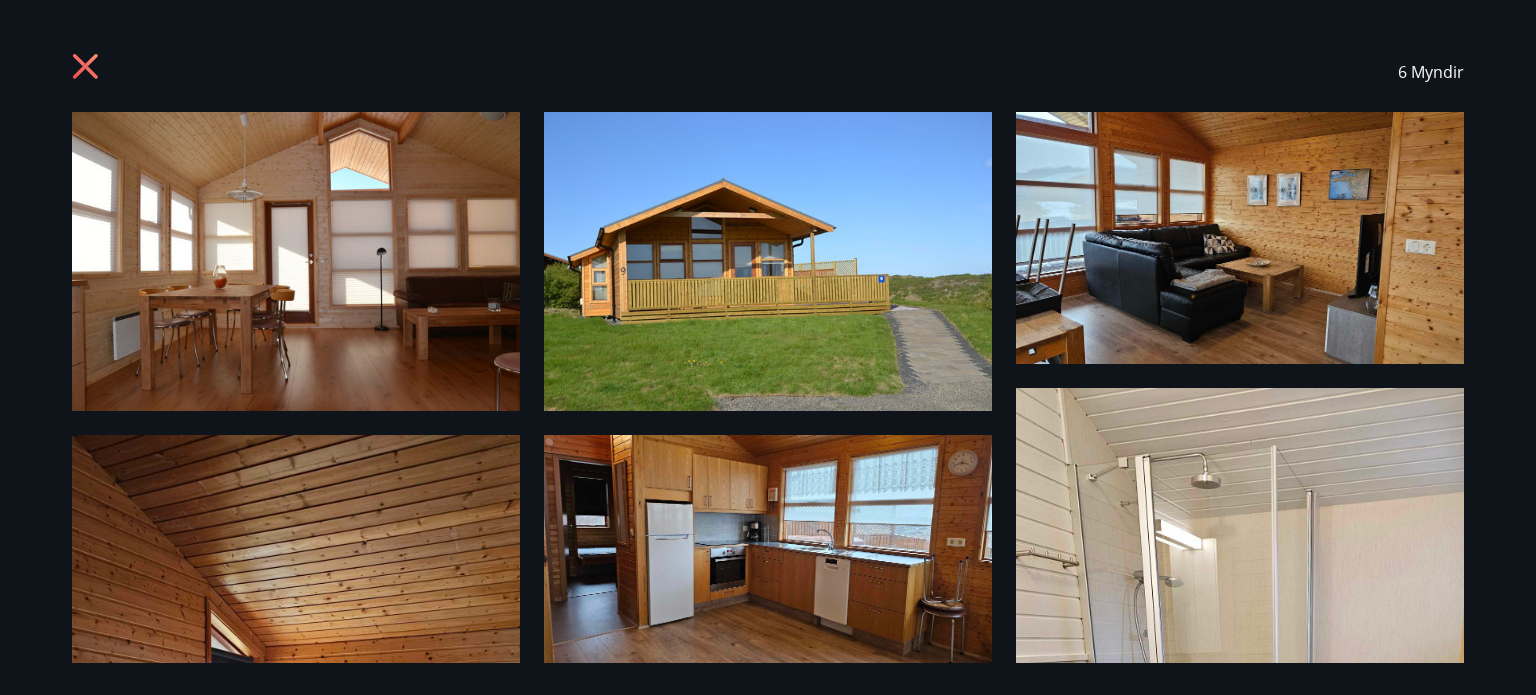 click at bounding box center (85, 66) 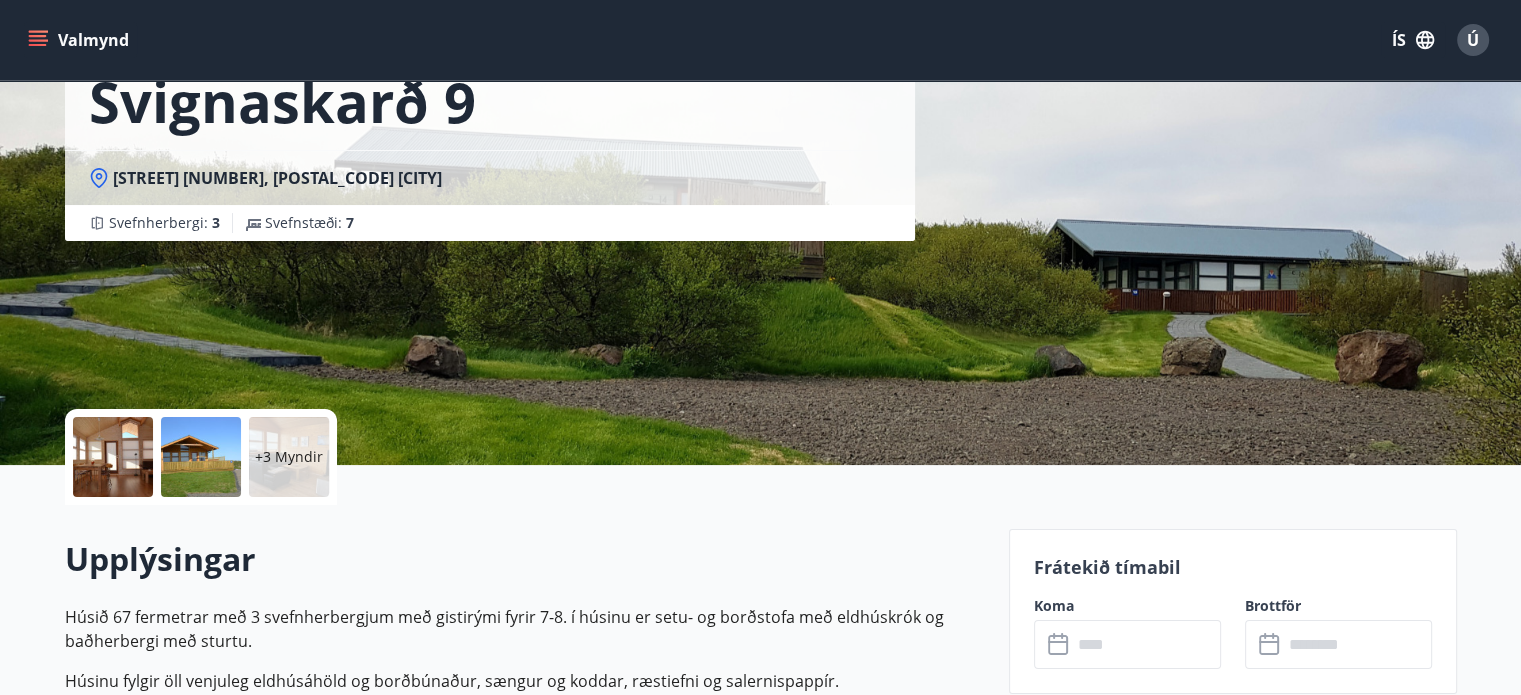 scroll, scrollTop: 376, scrollLeft: 0, axis: vertical 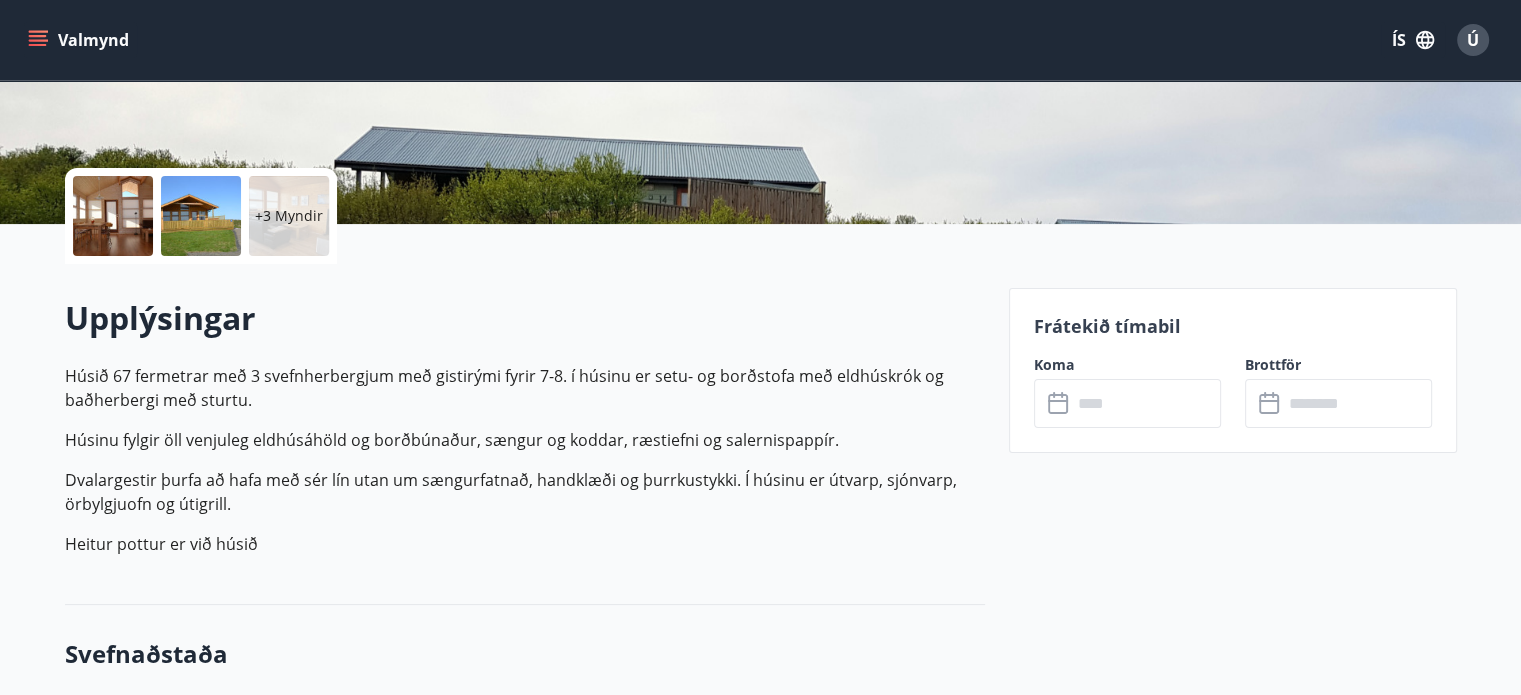 click at bounding box center (1146, 403) 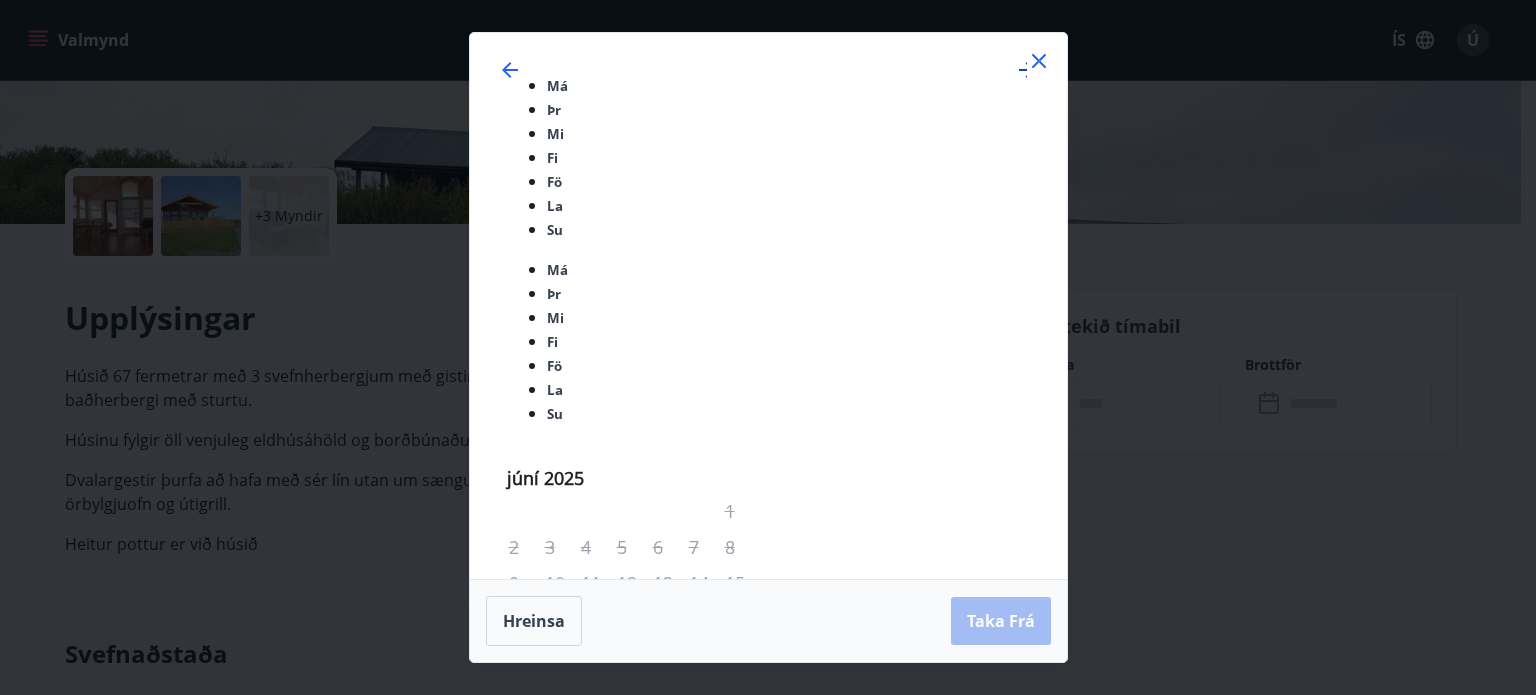 click at bounding box center (1027, 70) 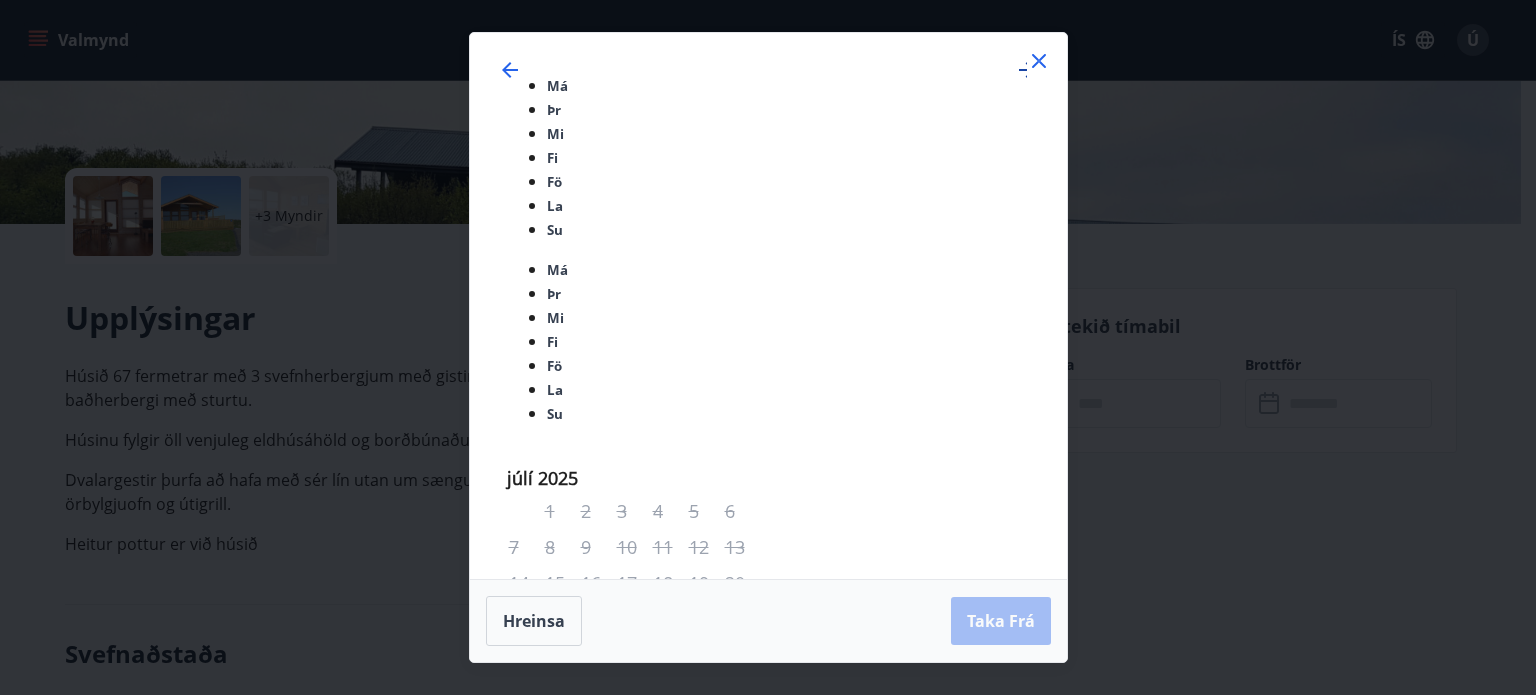 click at bounding box center [1027, 70] 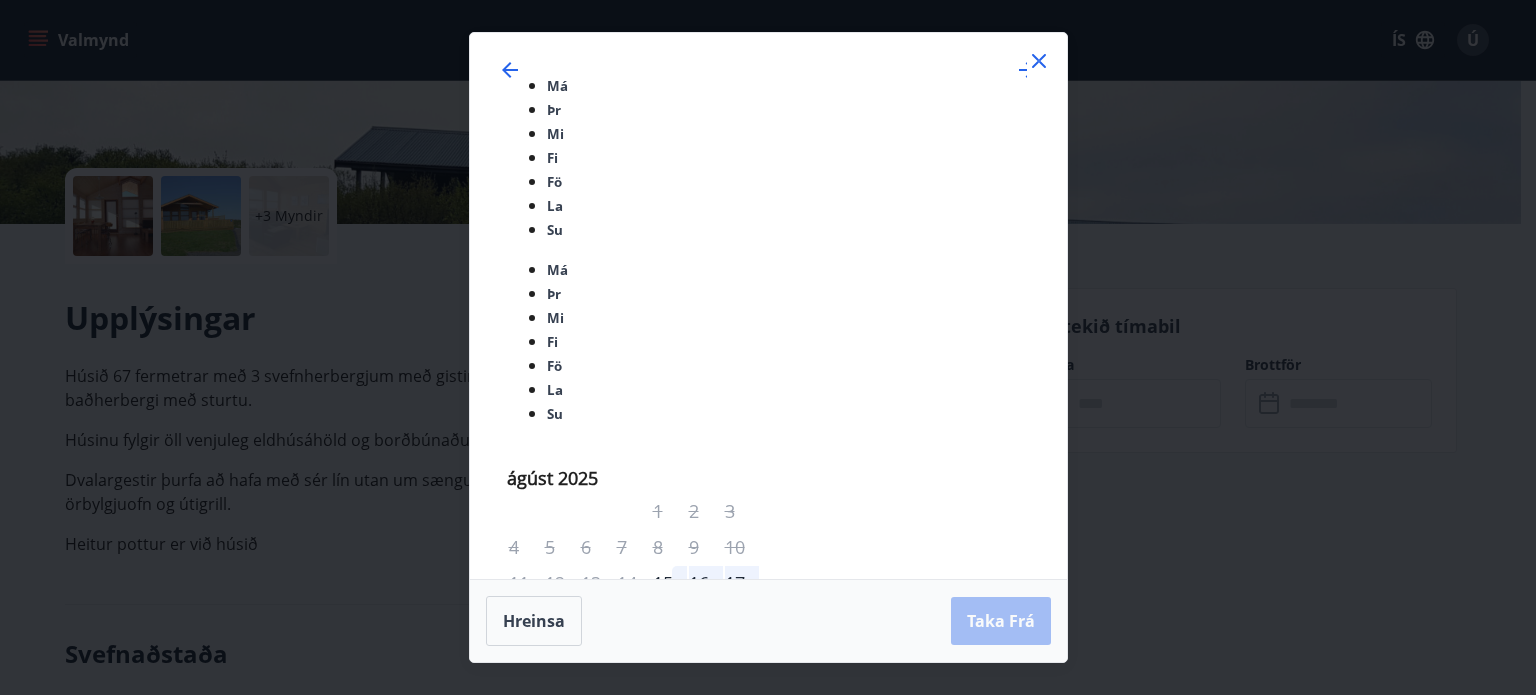 click on "12" at bounding box center (742, 1203) 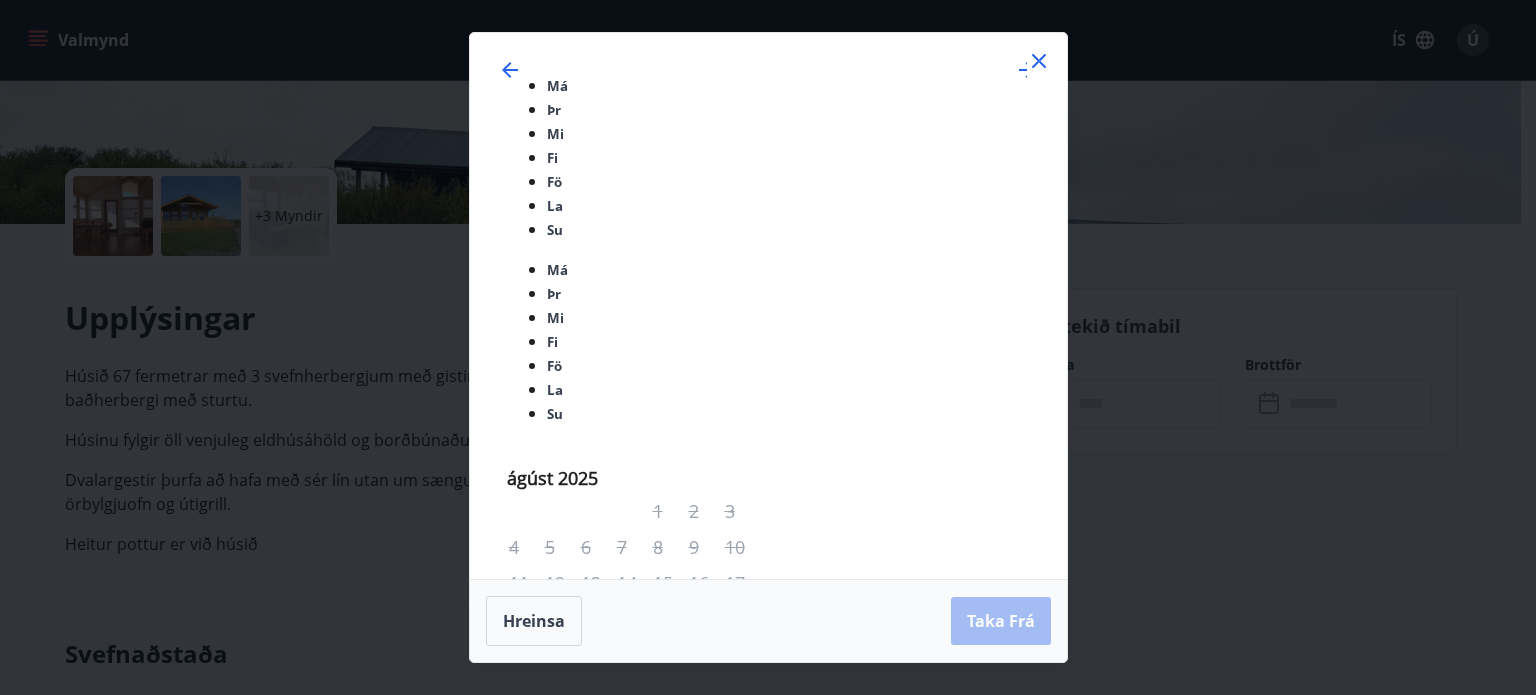 click on "17" at bounding box center [670, 1239] 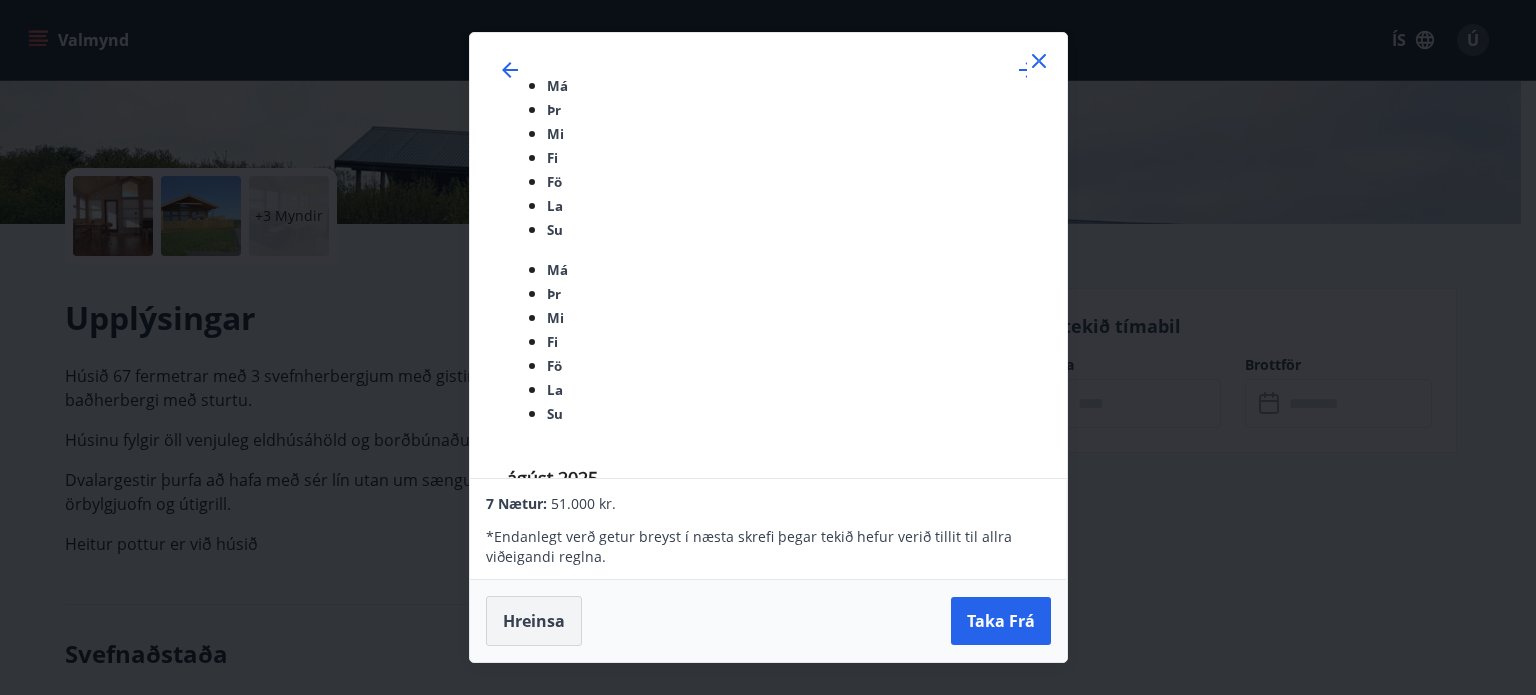 drag, startPoint x: 546, startPoint y: 567, endPoint x: 544, endPoint y: 544, distance: 23.086792 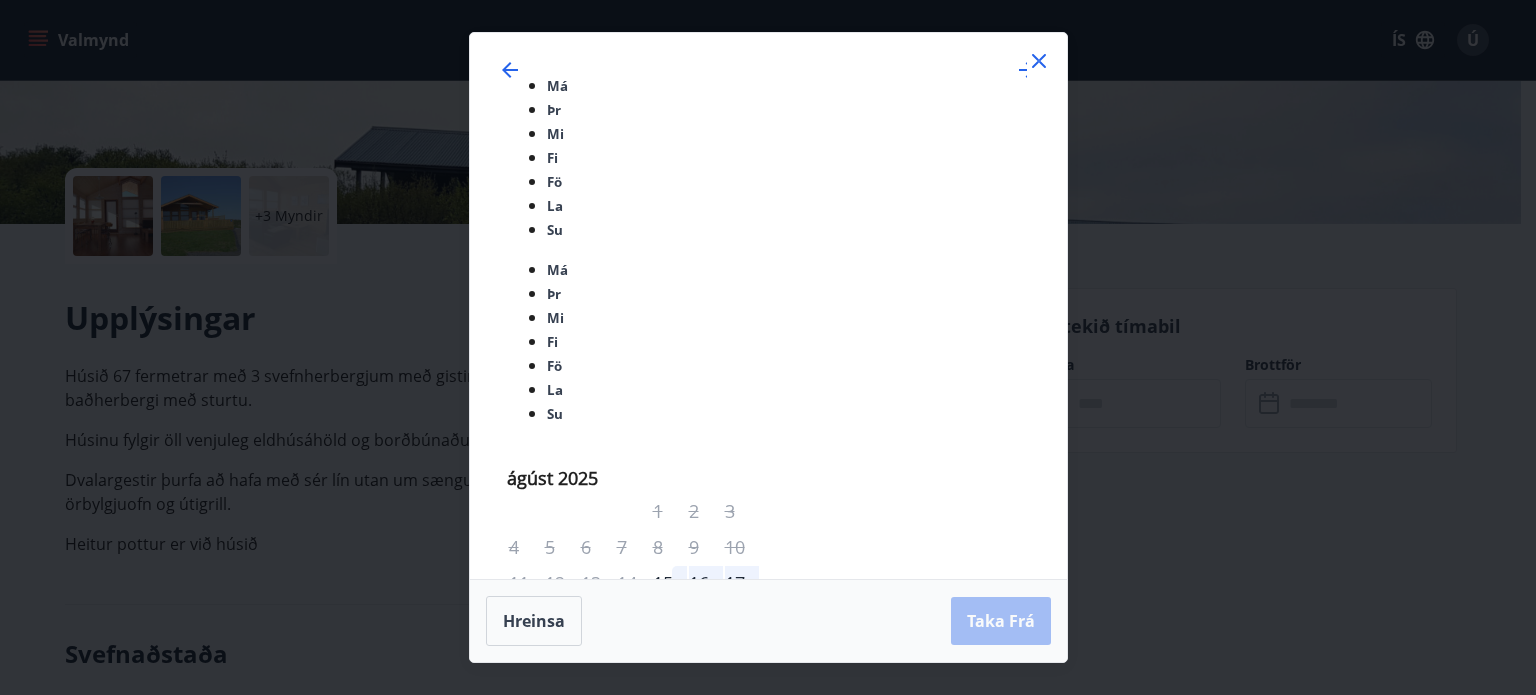 click on "13" at bounding box center (526, 1239) 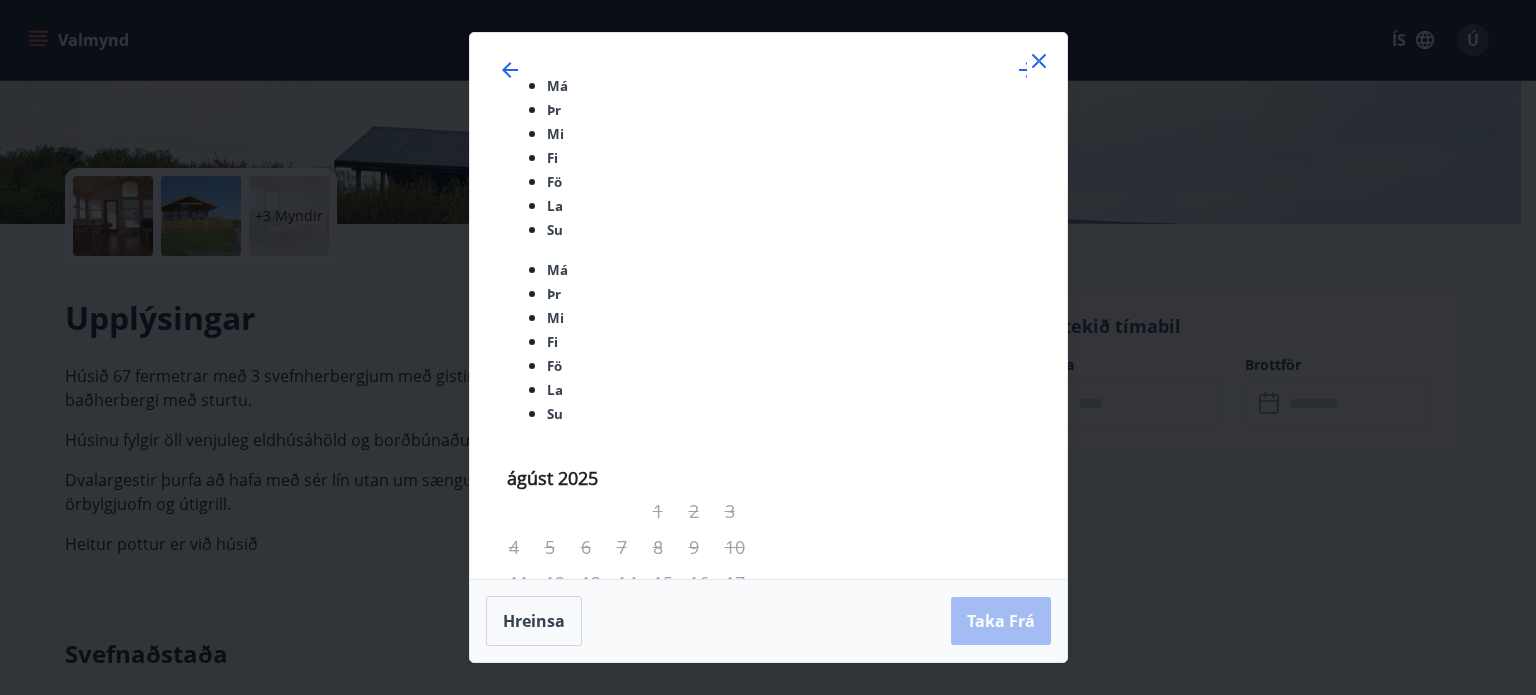 click on "19" at bounding box center [742, 1239] 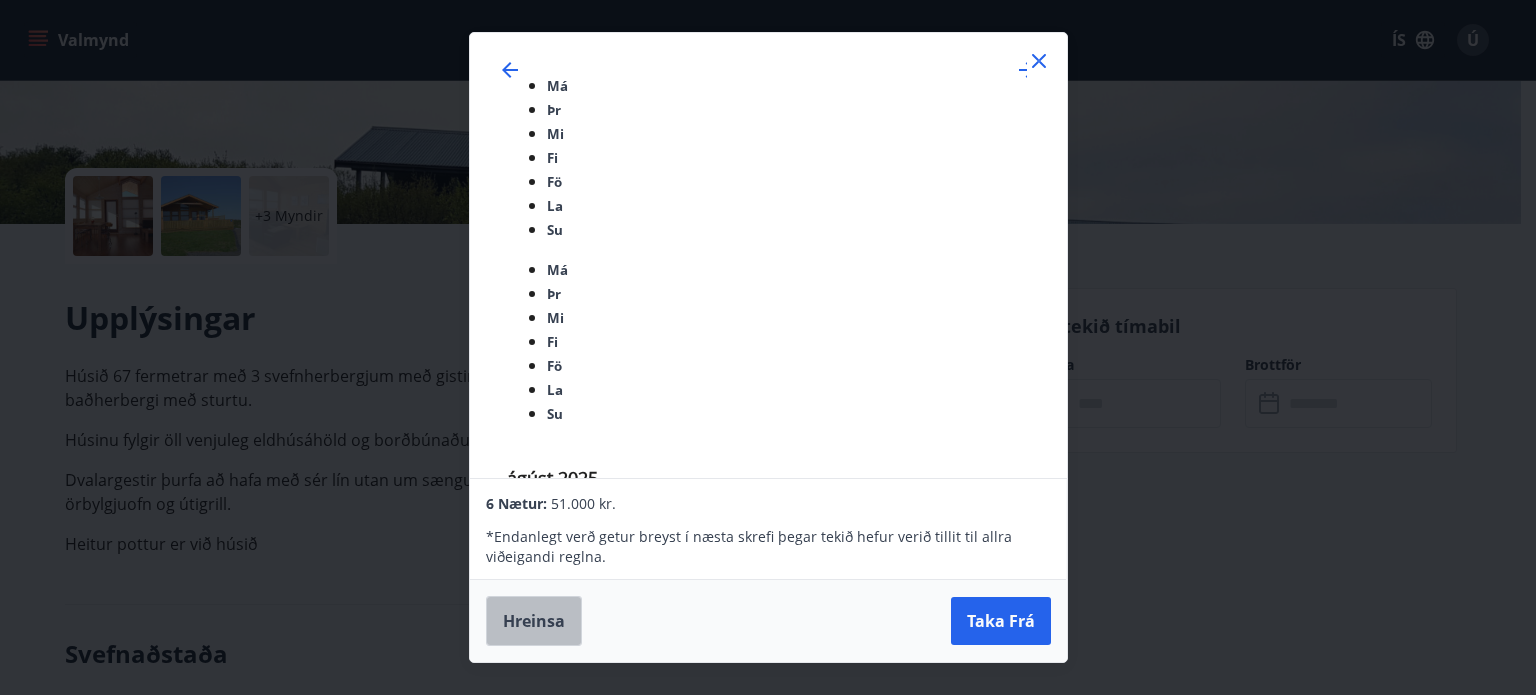 click on "Hreinsa" at bounding box center [534, 621] 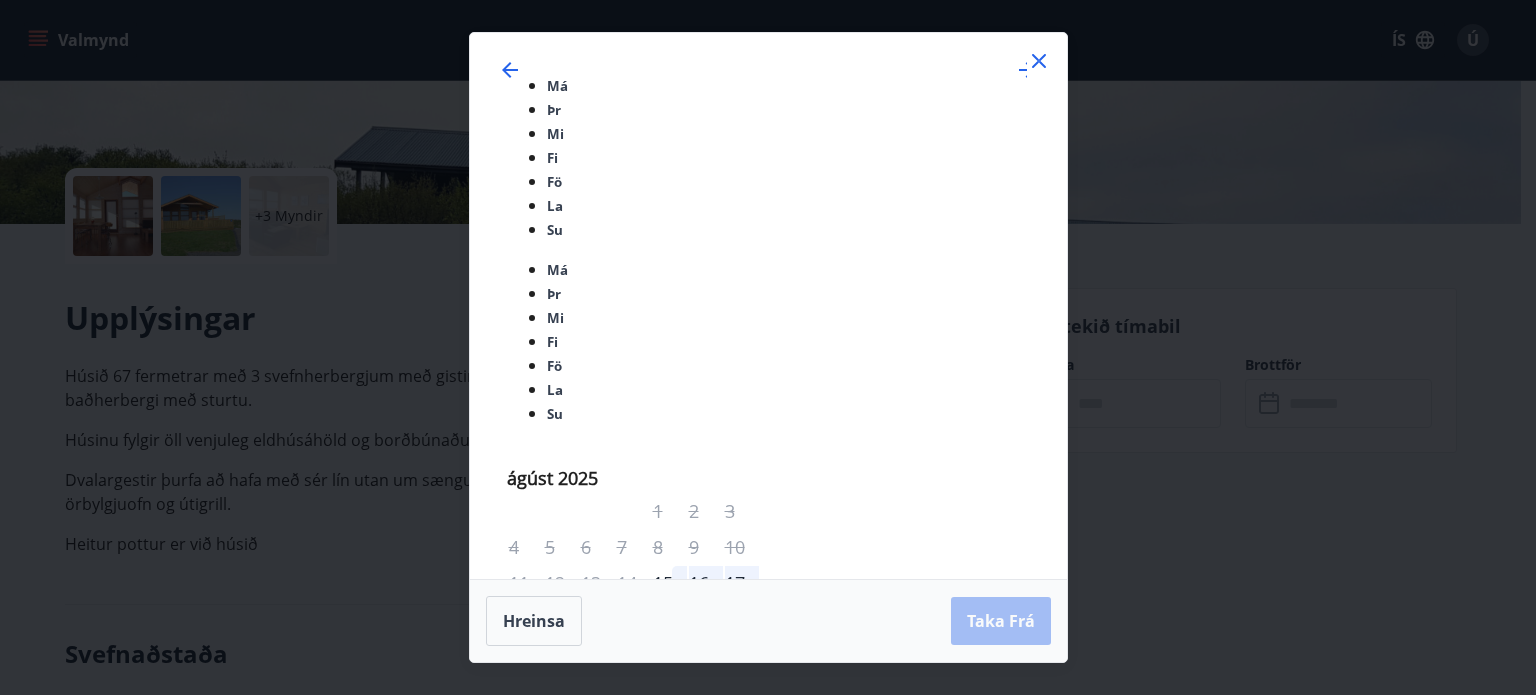 click at bounding box center (1039, 61) 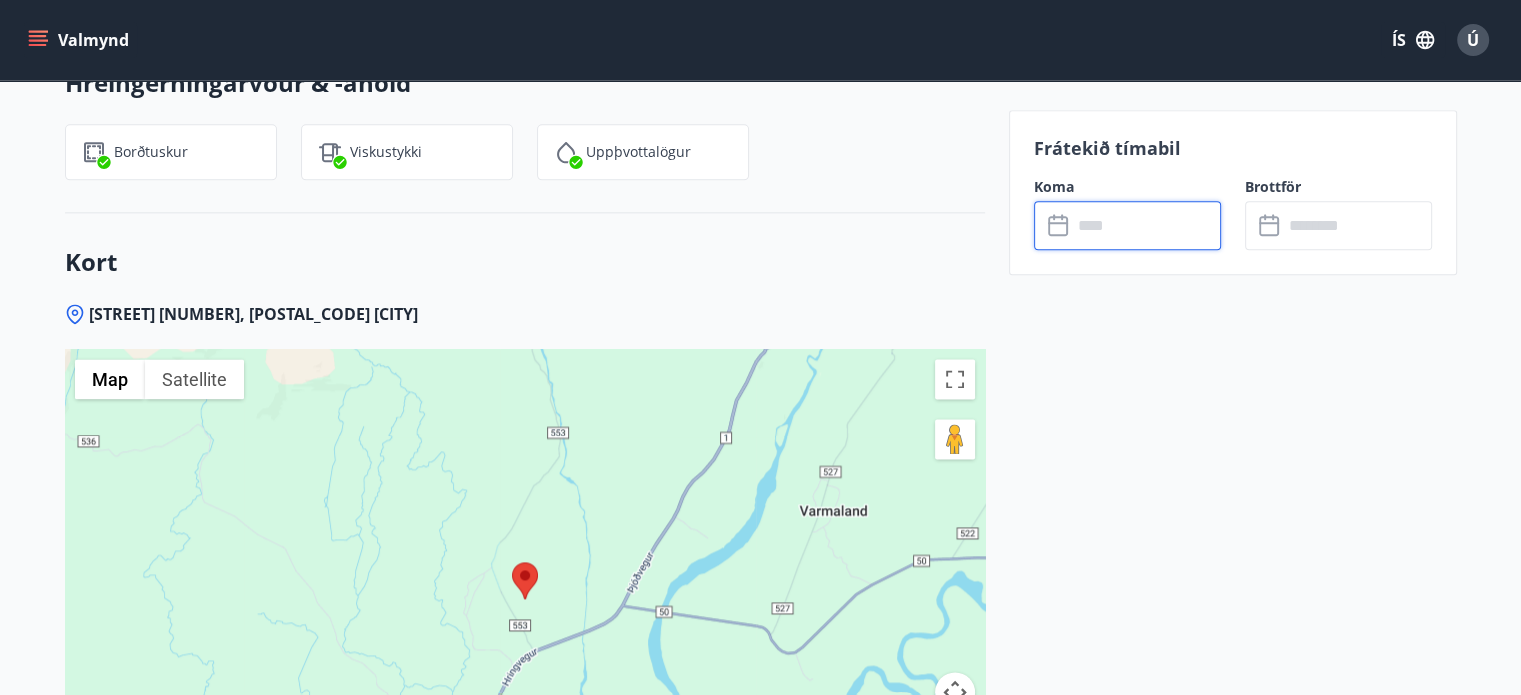 scroll, scrollTop: 2276, scrollLeft: 0, axis: vertical 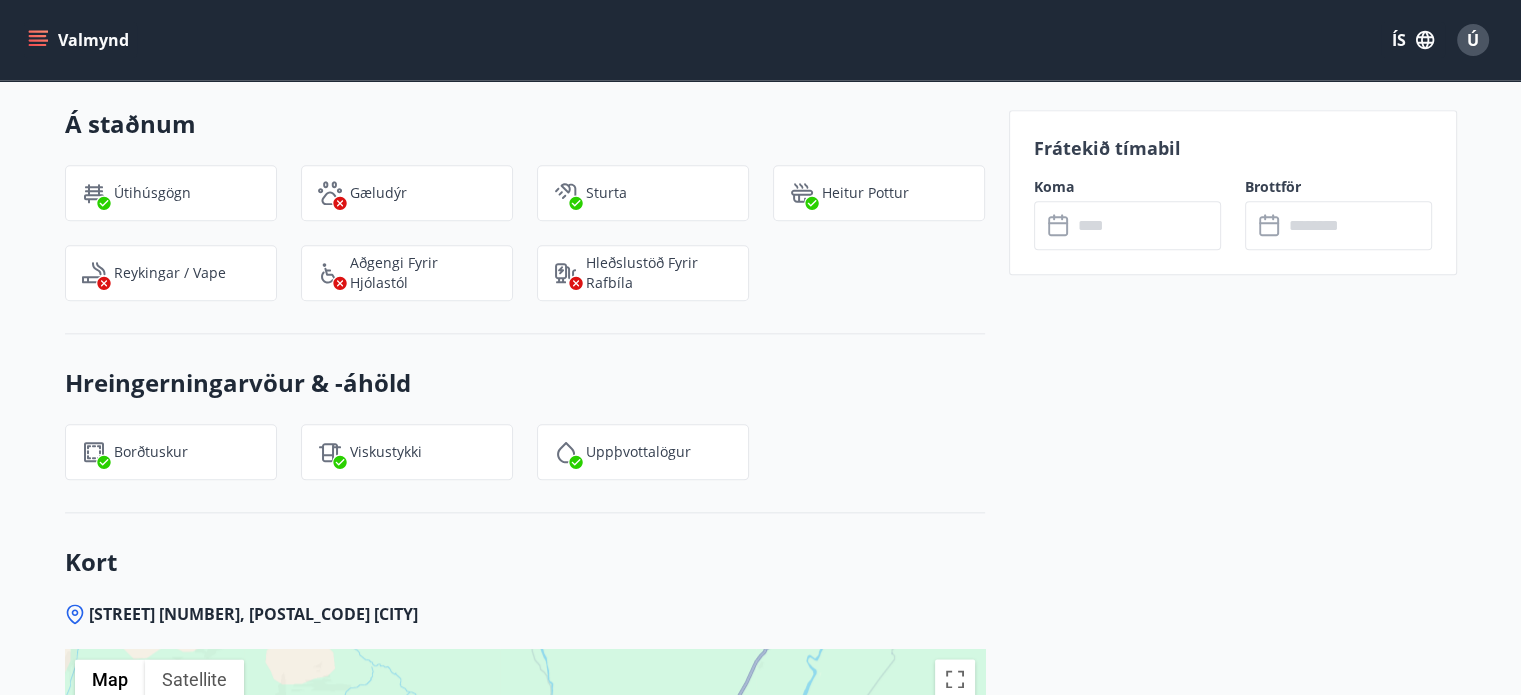 click at bounding box center (38, 36) 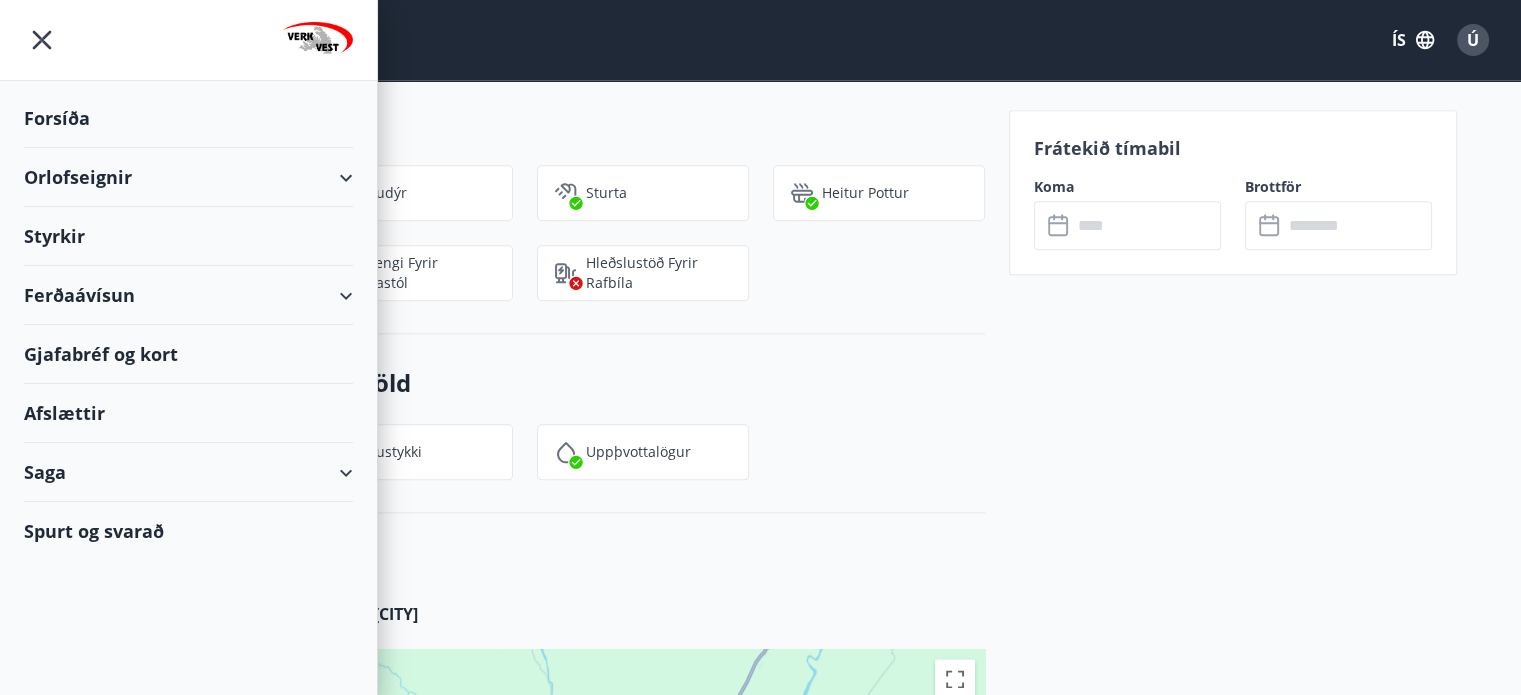 click on "Spurt og svarað" at bounding box center [188, 531] 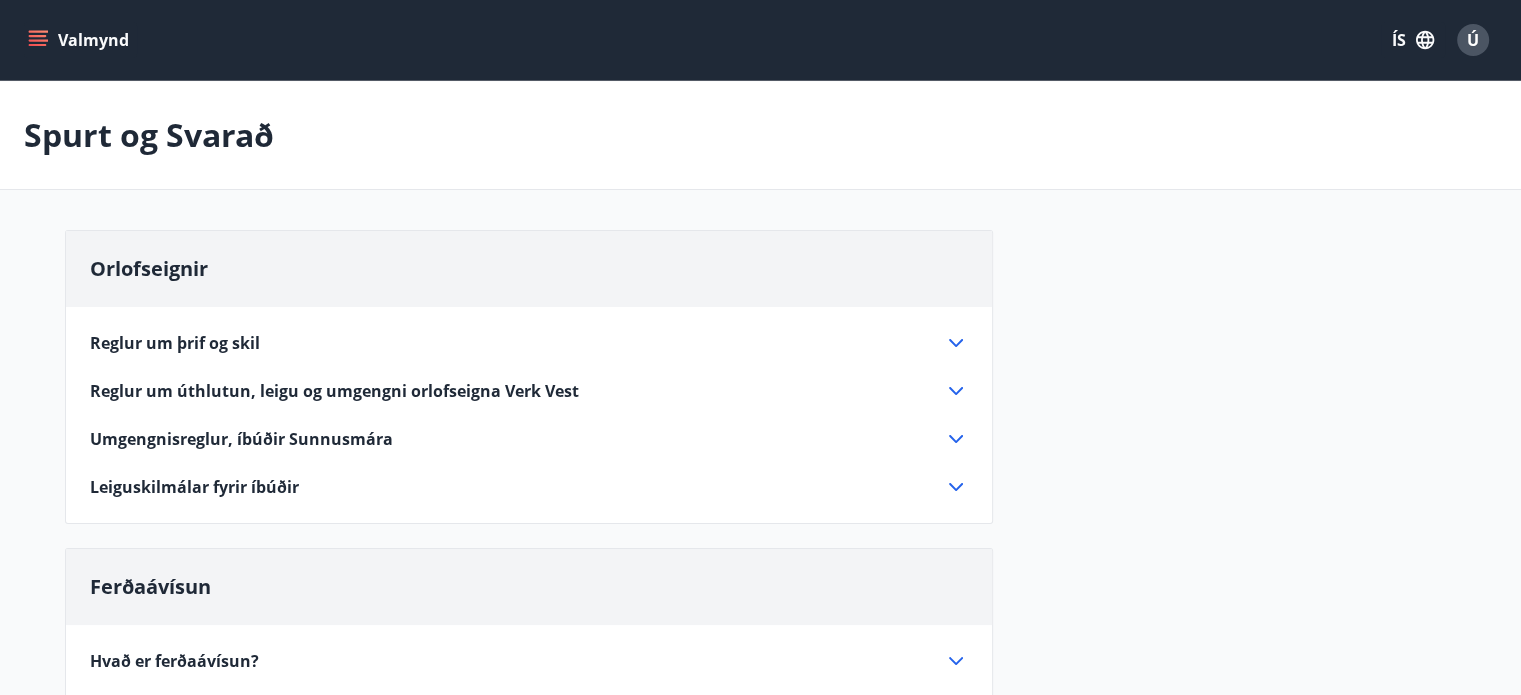 click at bounding box center [956, 391] 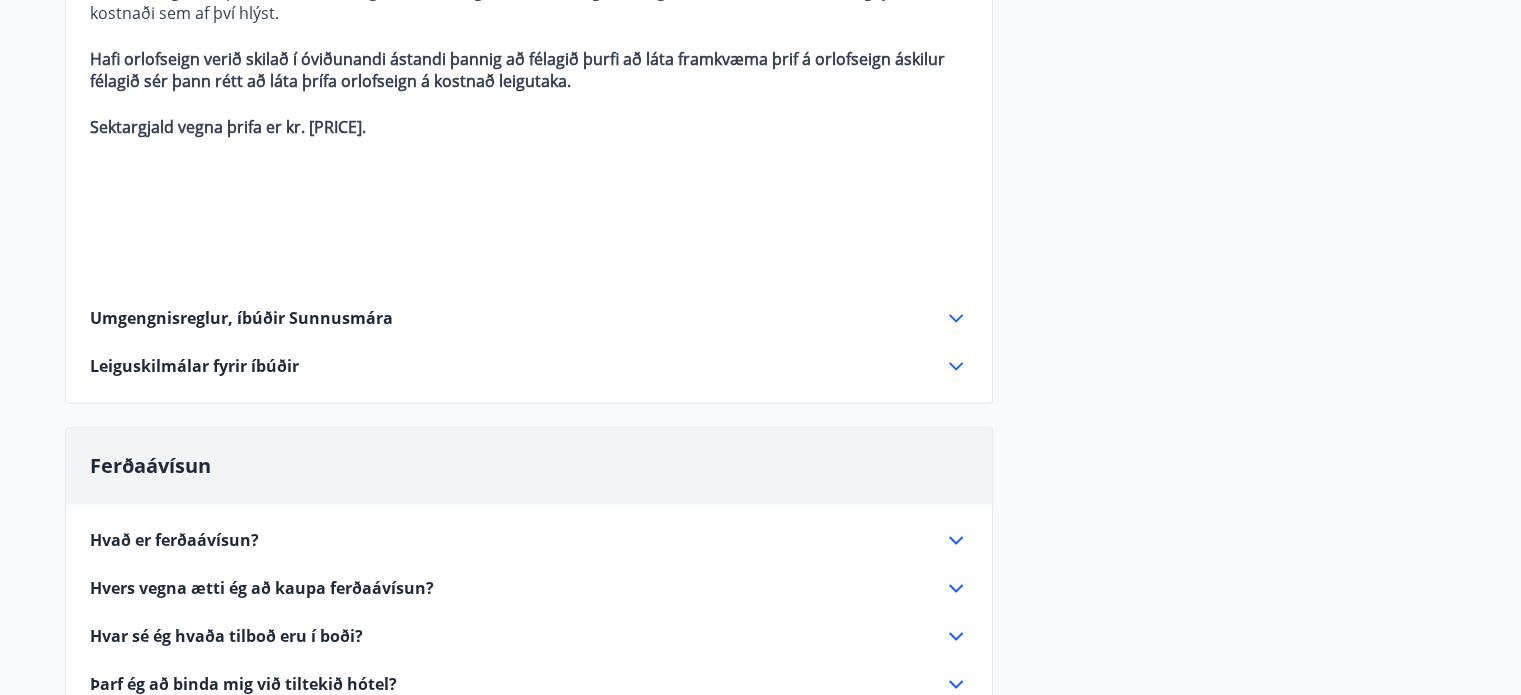 scroll, scrollTop: 2700, scrollLeft: 0, axis: vertical 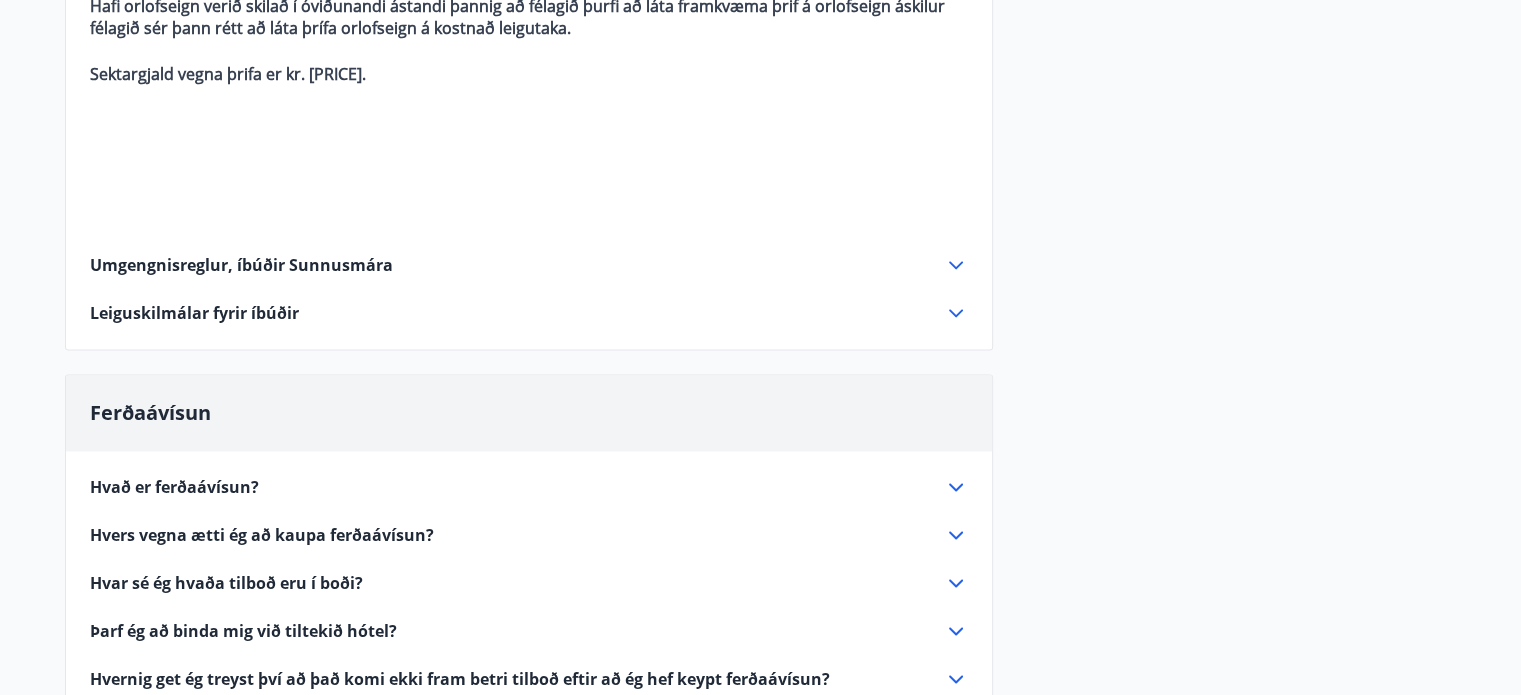 click at bounding box center [956, 313] 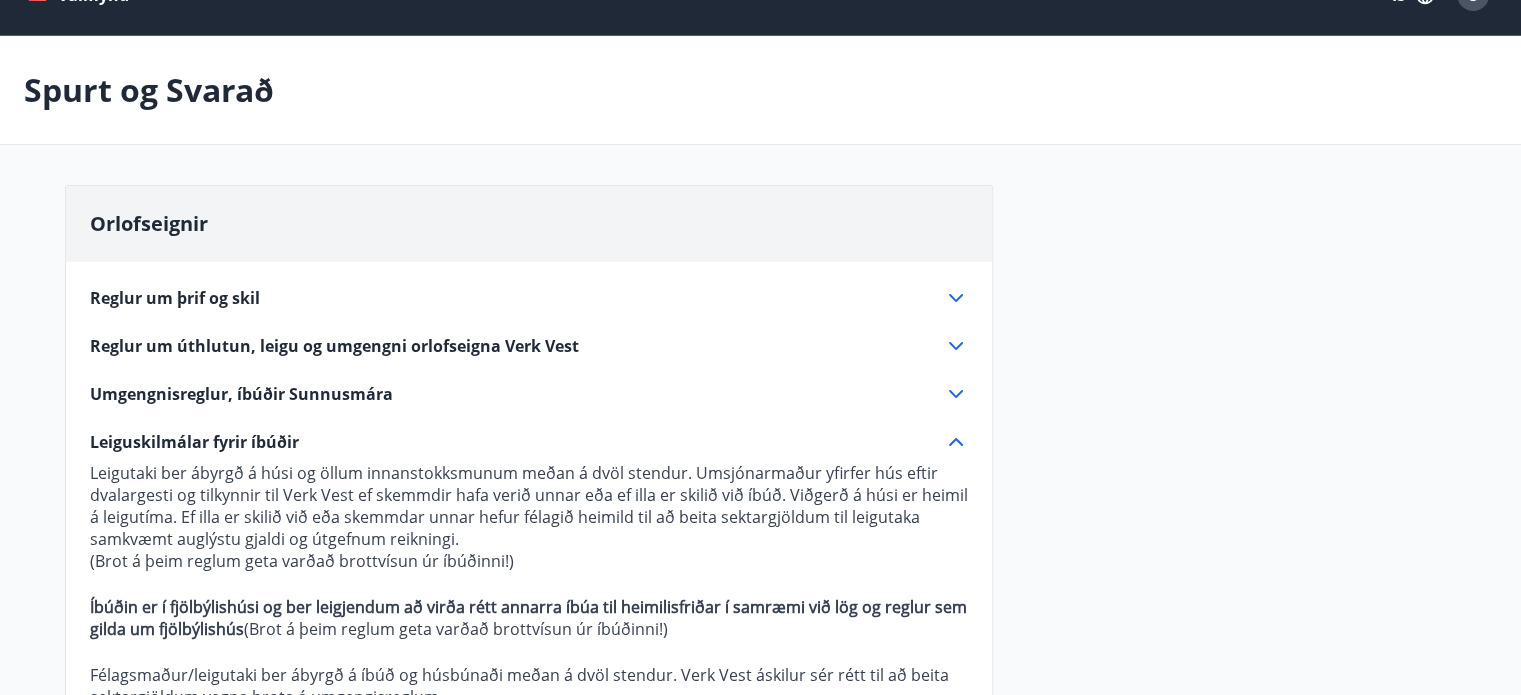 scroll, scrollTop: 0, scrollLeft: 0, axis: both 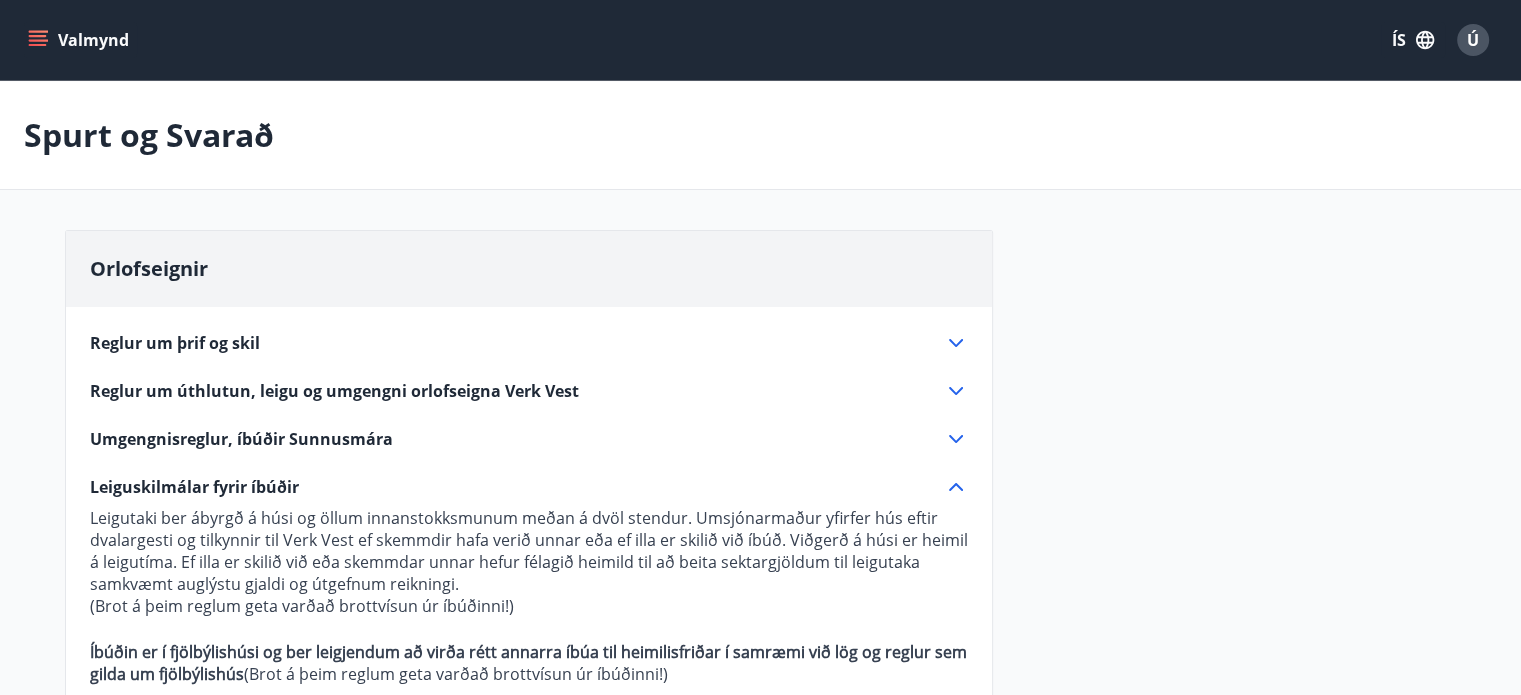 click at bounding box center [956, 391] 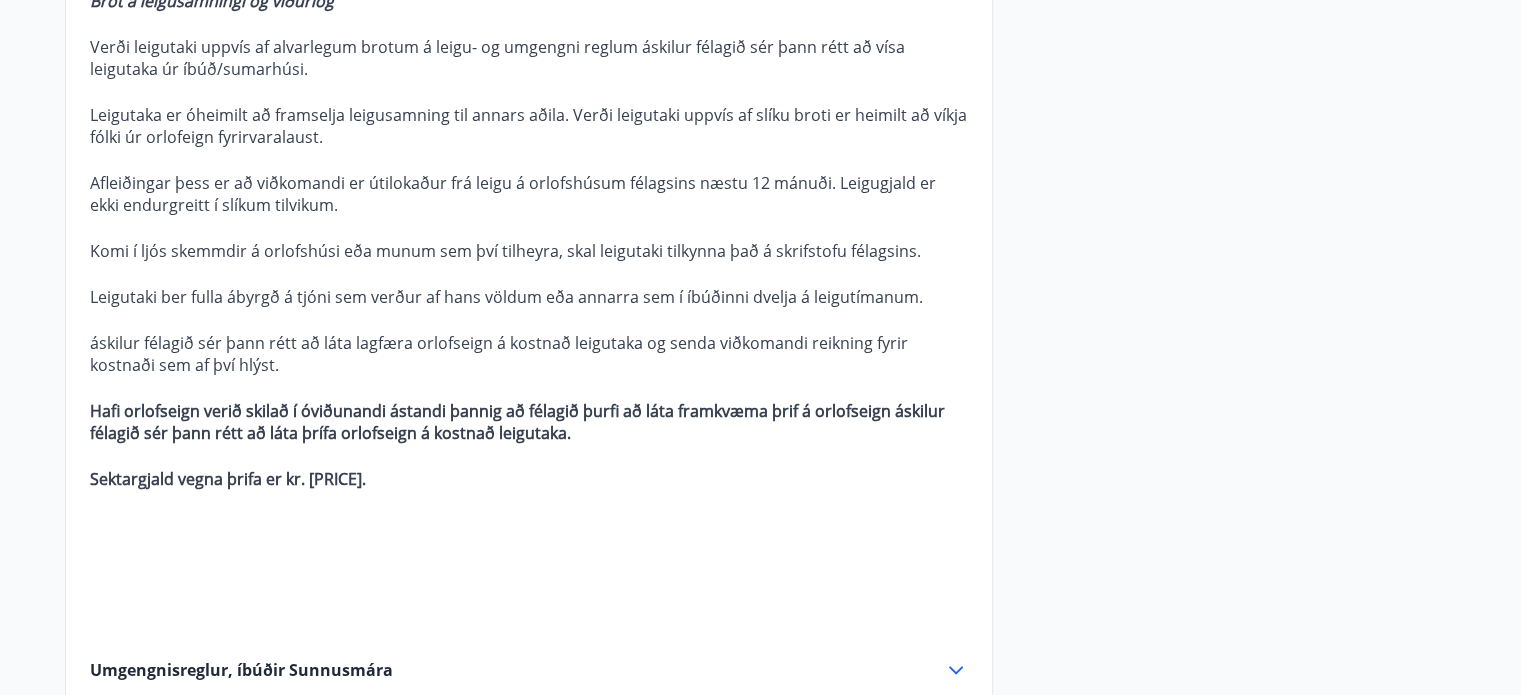scroll, scrollTop: 2300, scrollLeft: 0, axis: vertical 